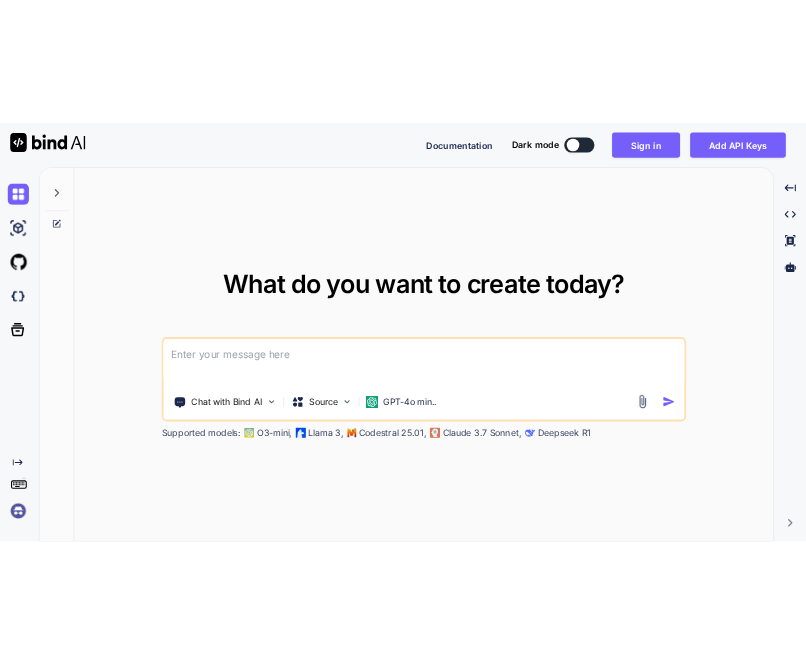 scroll, scrollTop: 0, scrollLeft: 0, axis: both 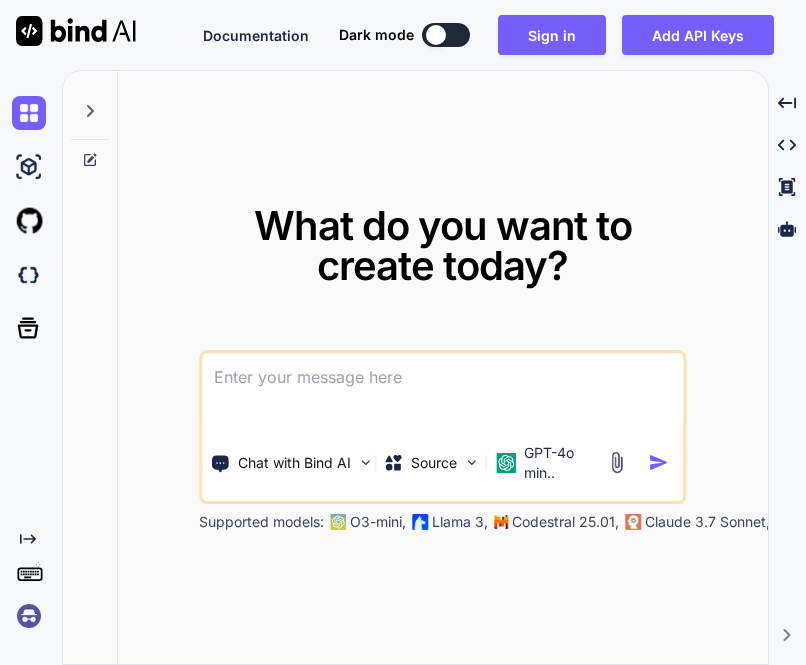 click at bounding box center [29, 616] 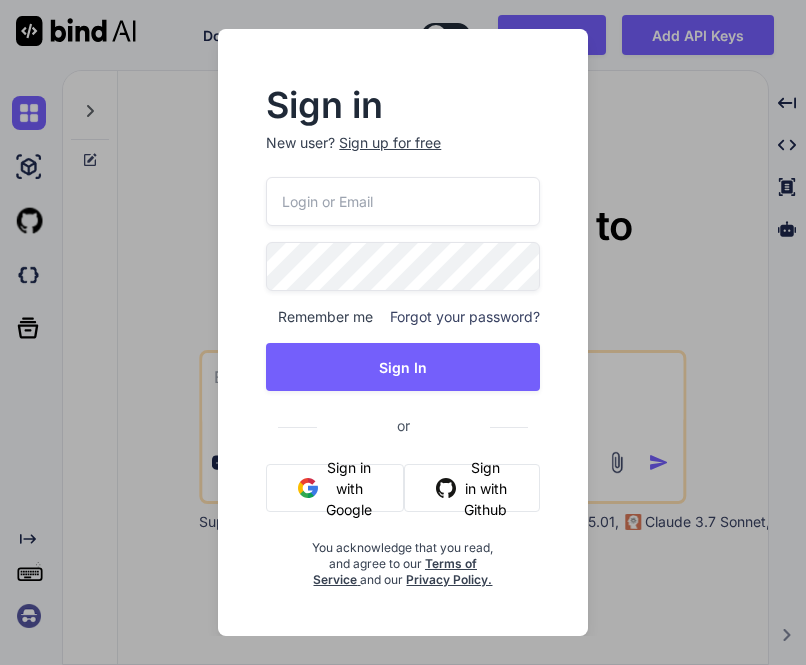 click on "Sign in with Google" at bounding box center [335, 488] 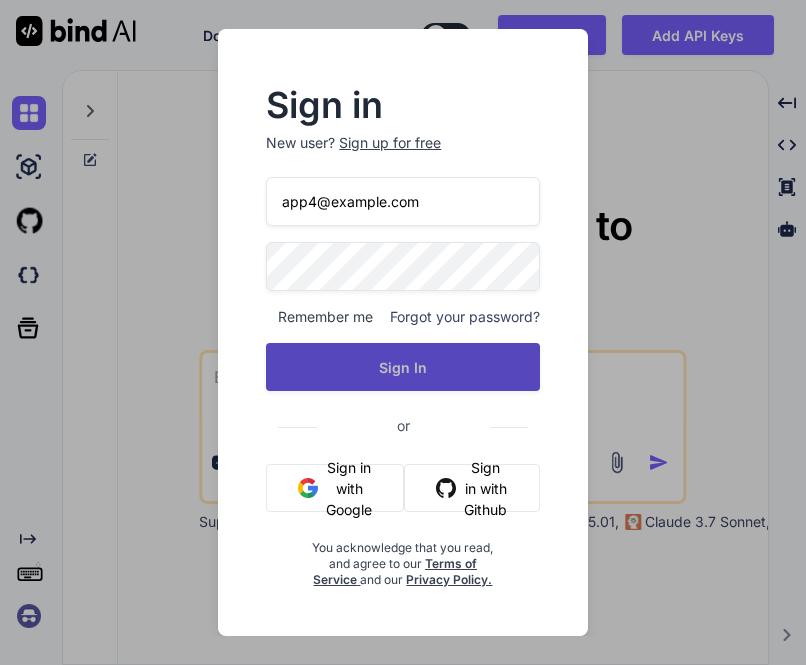 click on "Sign In" at bounding box center [402, 367] 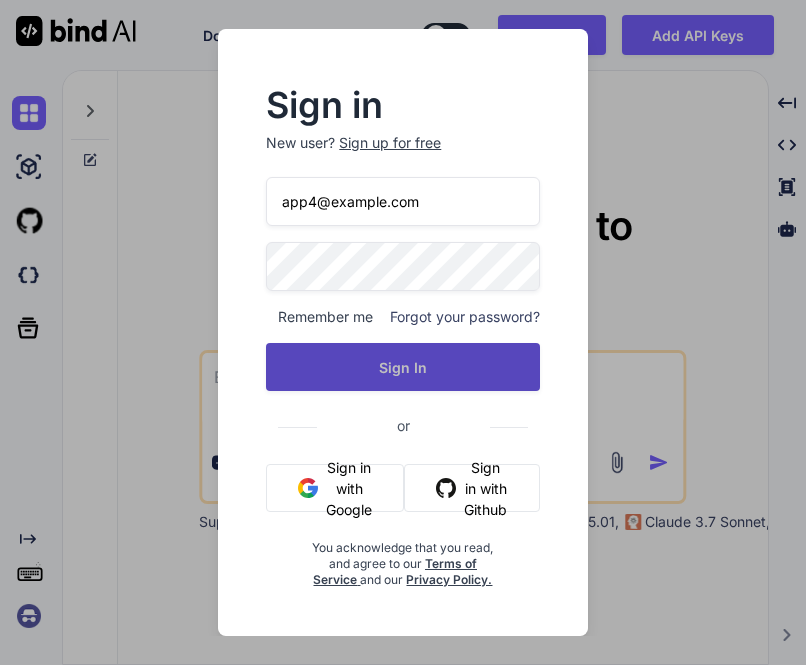 click on "Sign In" at bounding box center (402, 367) 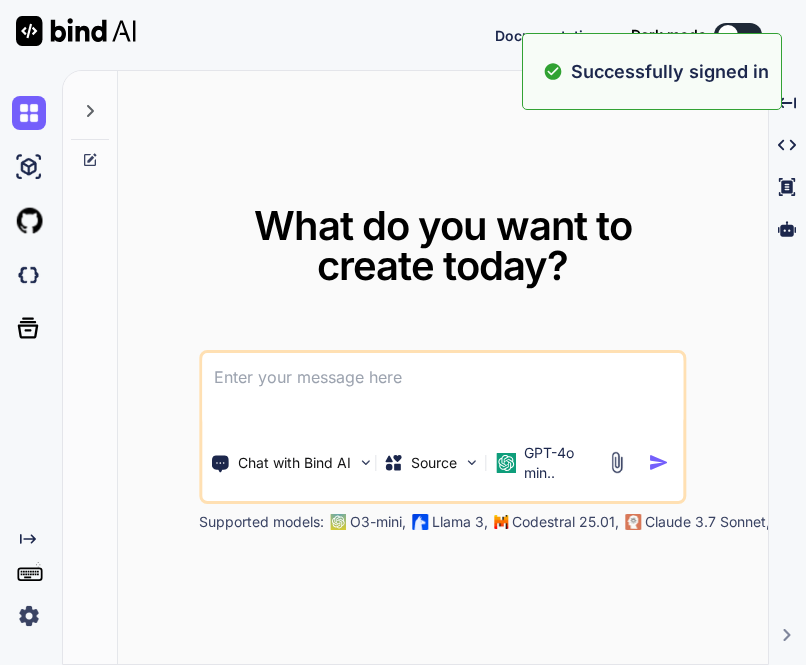 click at bounding box center [29, 616] 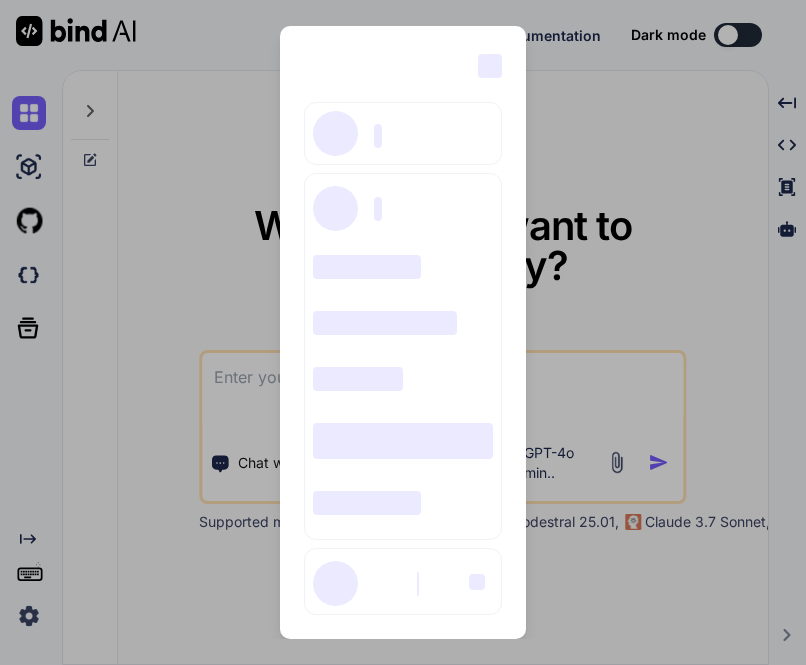click on "‌ ‌ ‌ ‌ ‌ ‌ ‌ ‌ ‌ ‌ ‌ ‌ ‌ ‌ ‌" at bounding box center [403, 332] 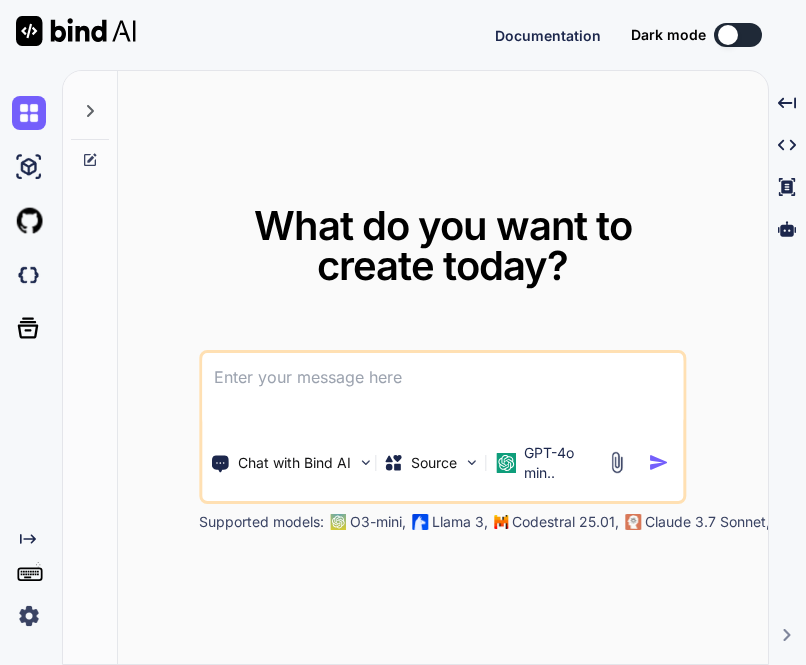 click at bounding box center (29, 616) 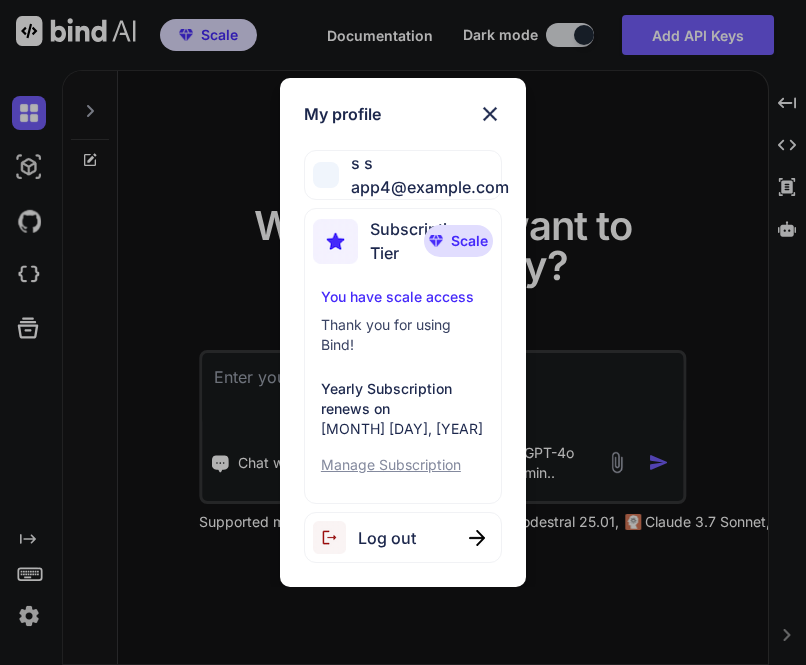 click on "Log out" at bounding box center (387, 538) 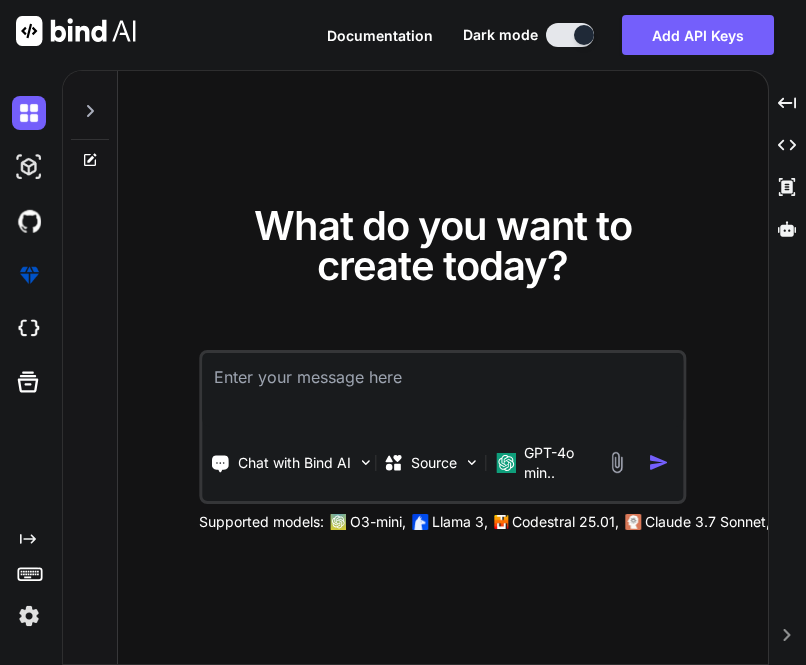 type on "x" 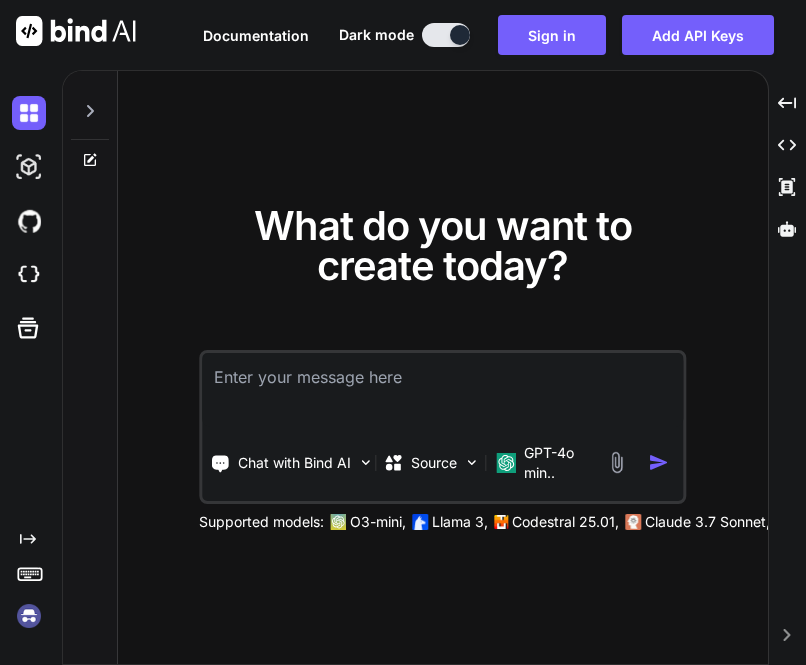 click at bounding box center (29, 616) 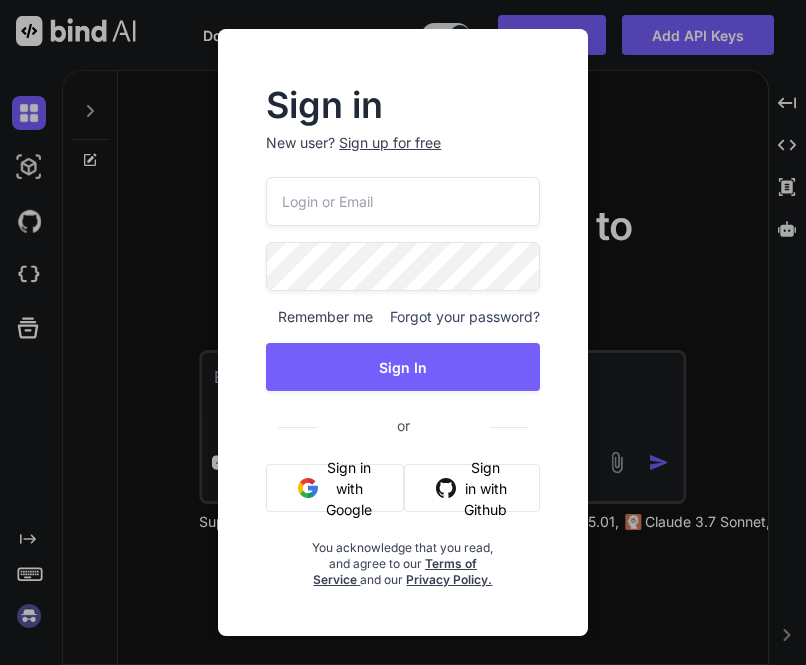click at bounding box center (402, 201) 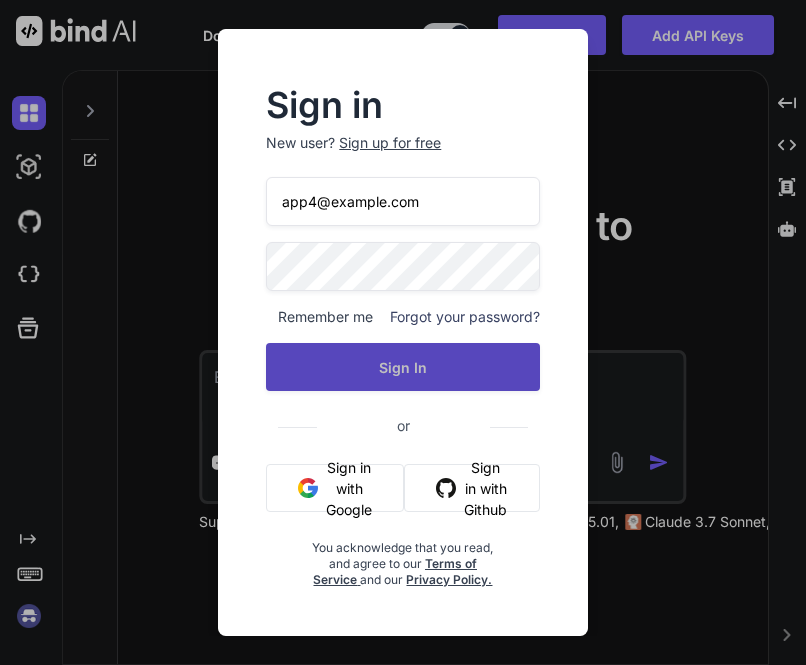 click on "Sign In" at bounding box center (402, 367) 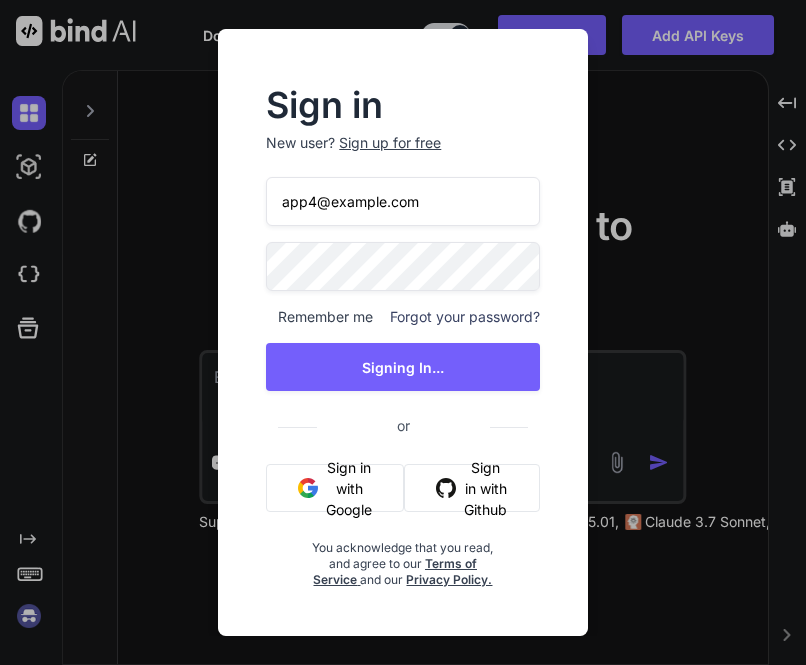 type on "x" 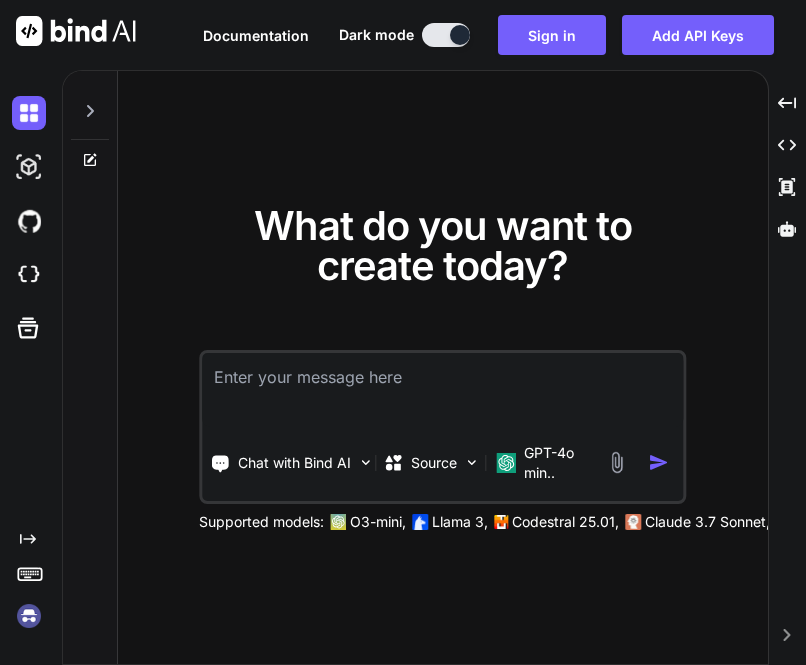 click at bounding box center (29, 616) 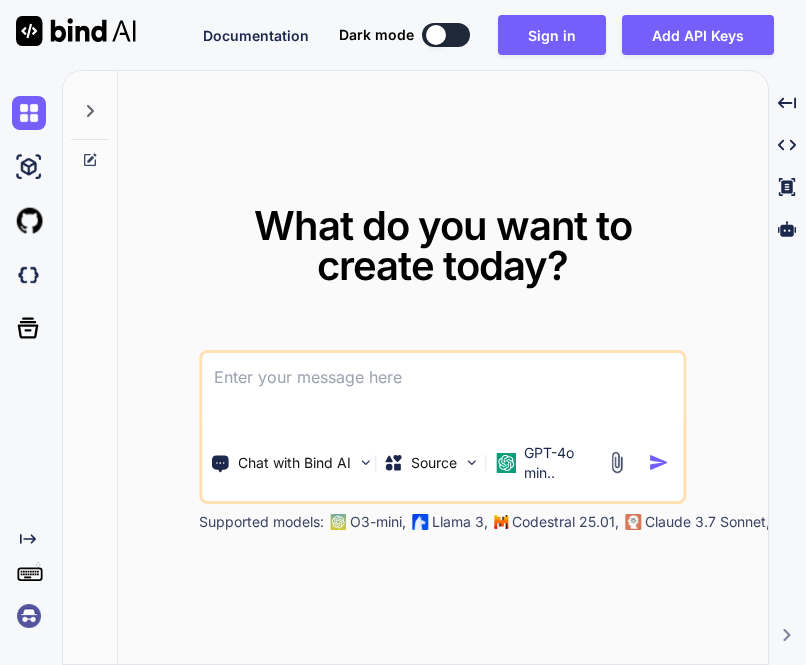 scroll, scrollTop: 0, scrollLeft: 0, axis: both 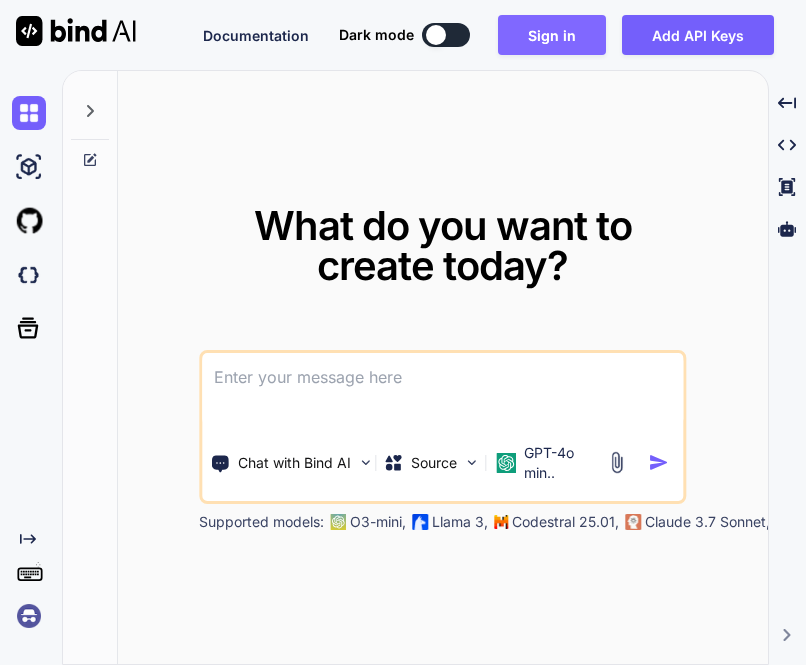 click on "Sign in" at bounding box center [552, 35] 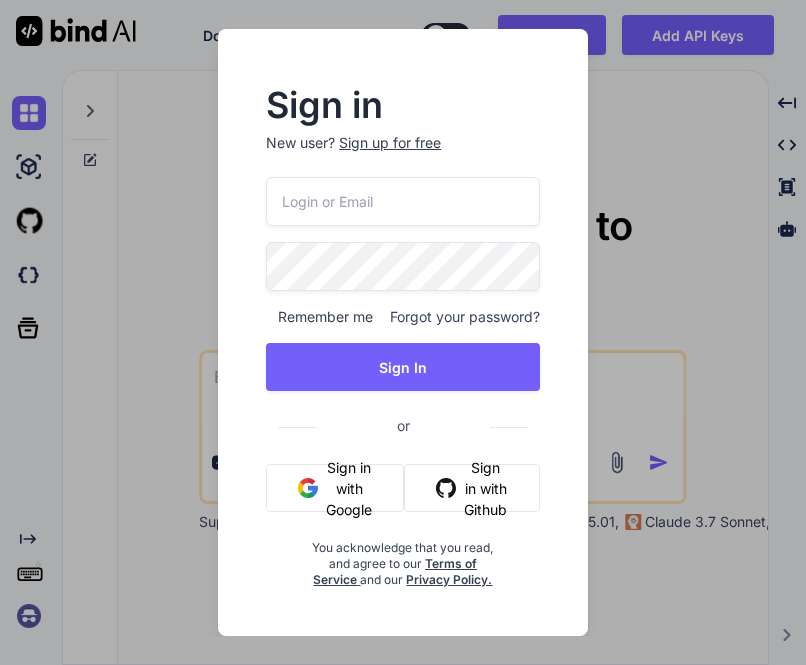 click at bounding box center (402, 201) 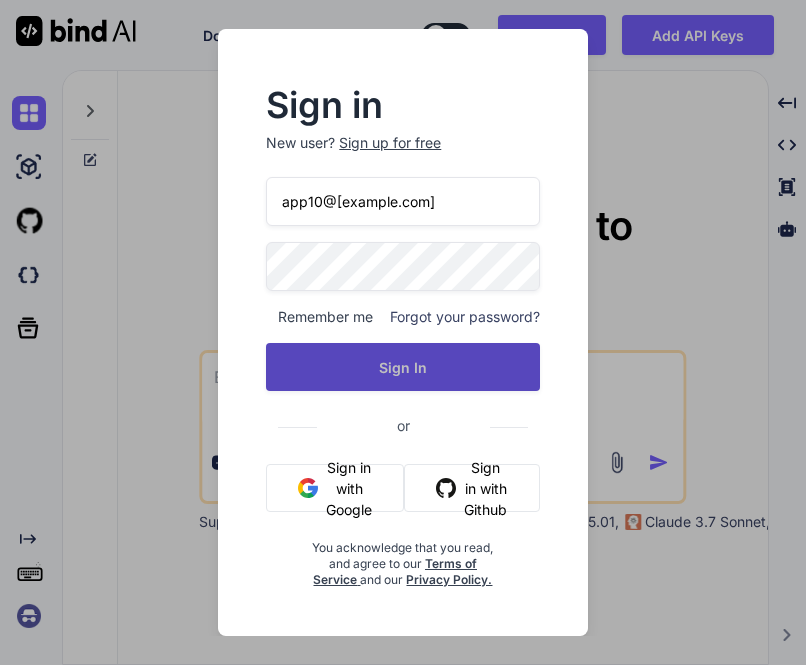 click on "Sign In" at bounding box center [402, 367] 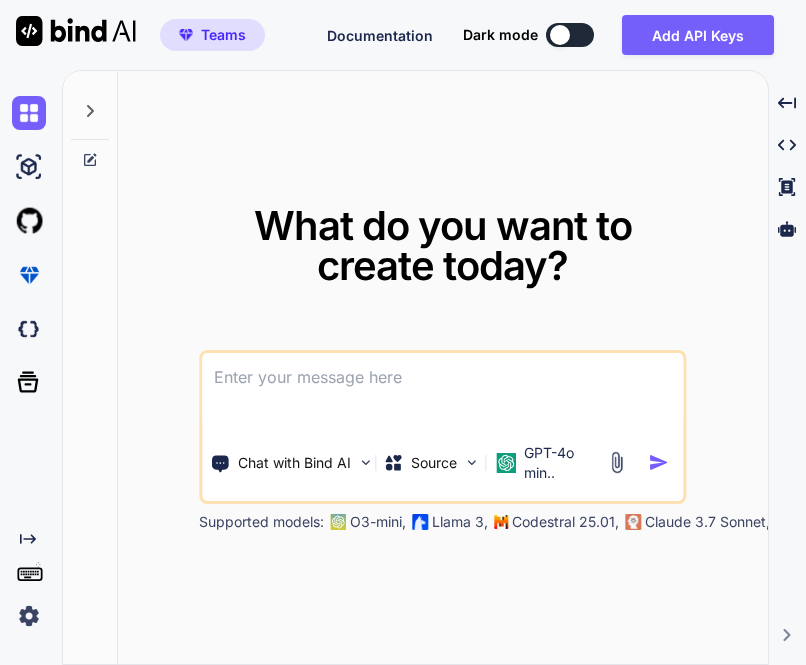 click at bounding box center (29, 616) 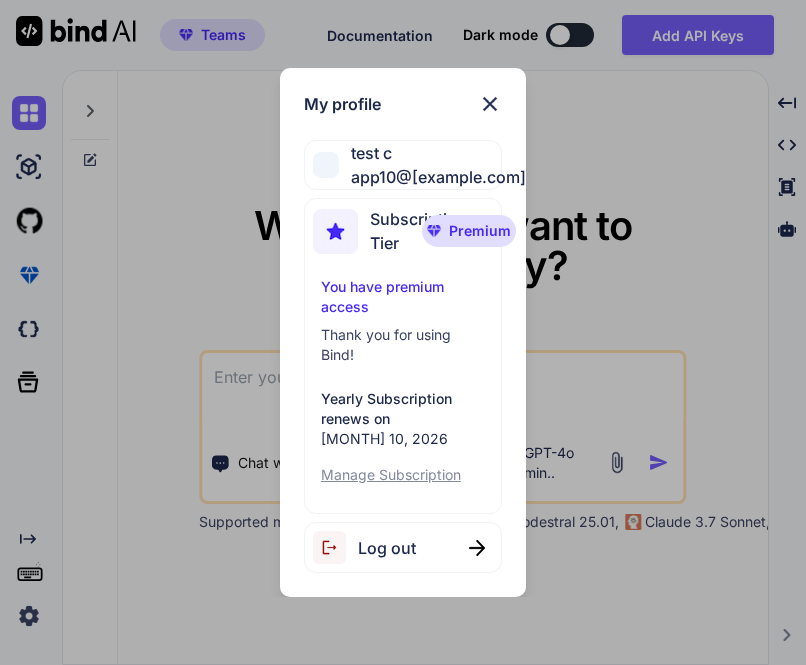 click on "Log out" at bounding box center (403, 547) 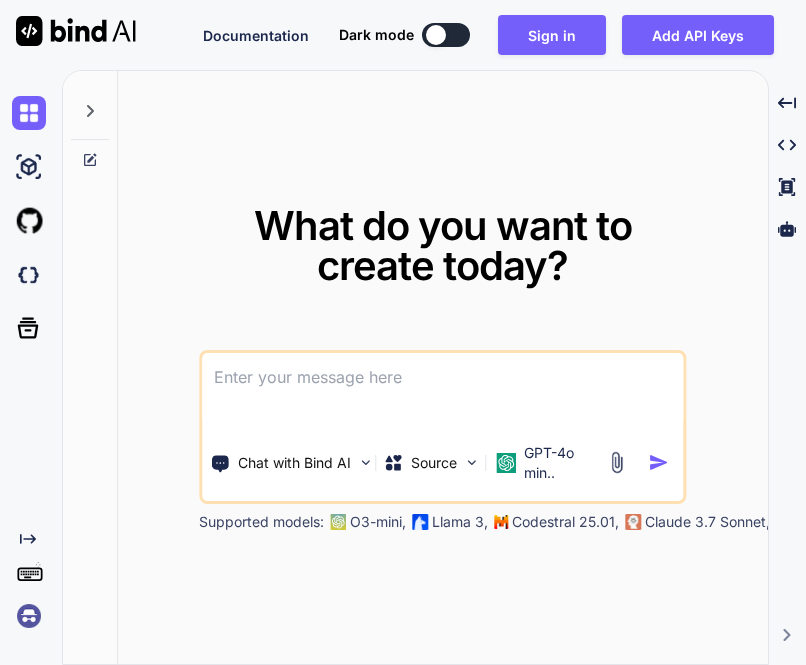 scroll, scrollTop: 0, scrollLeft: 0, axis: both 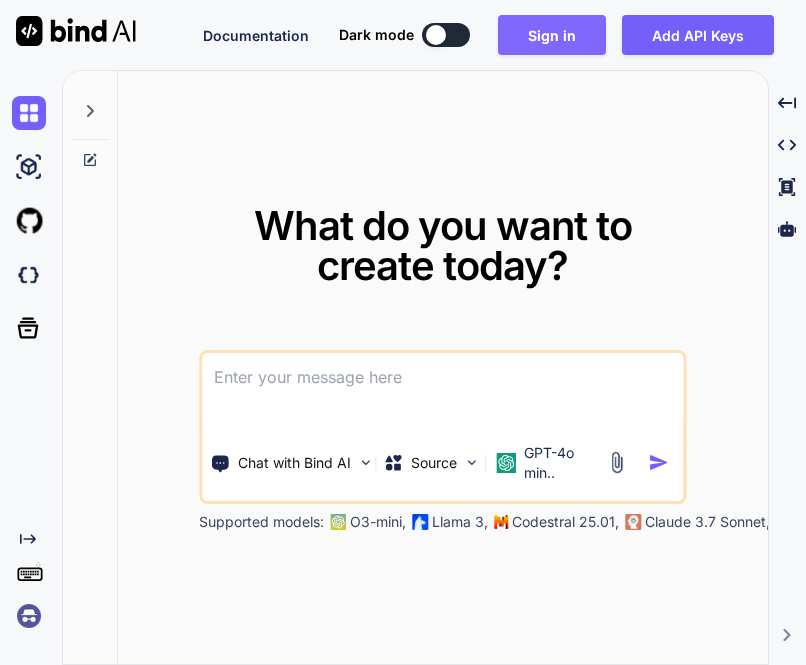 click on "Sign in" at bounding box center [552, 35] 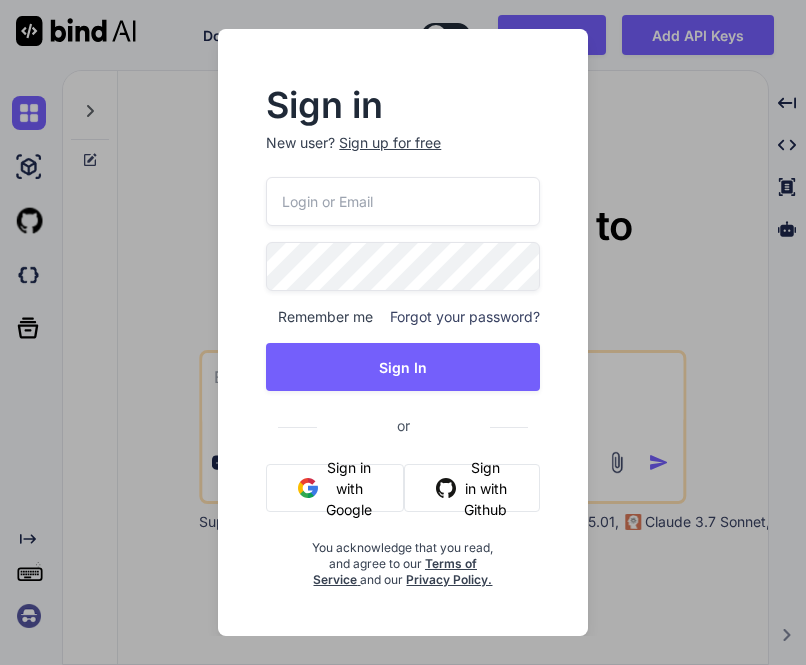 click at bounding box center (402, 201) 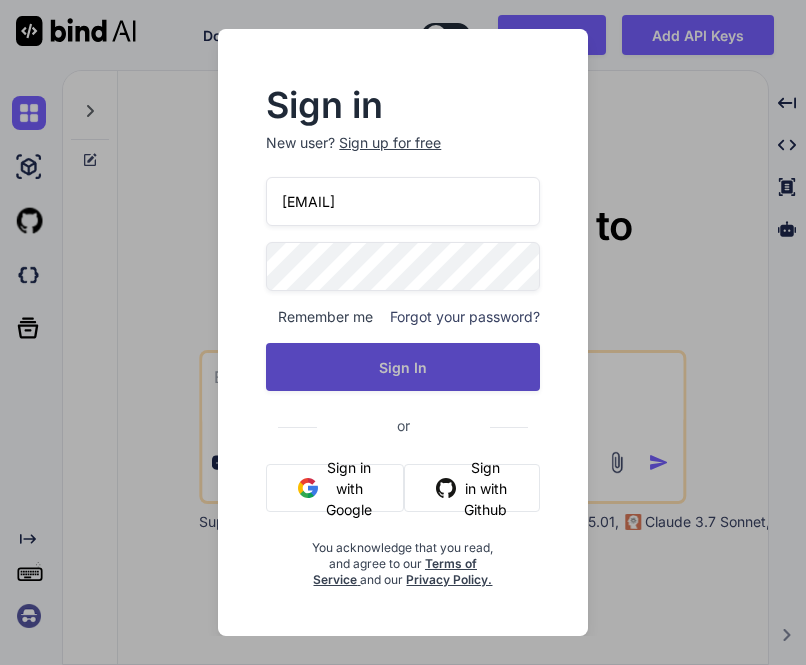 click on "Sign In" at bounding box center (402, 367) 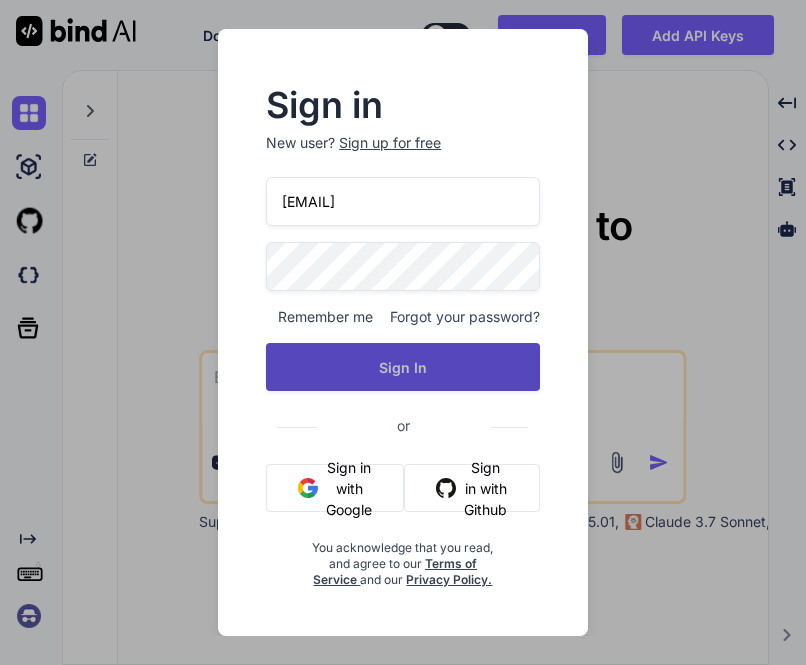 click on "Sign In" at bounding box center (402, 367) 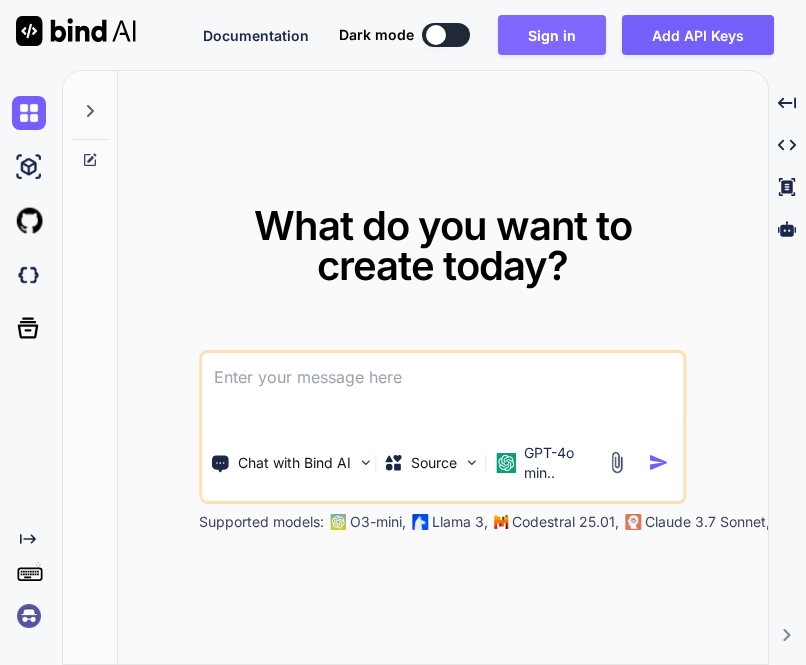 click on "Sign in" at bounding box center [552, 35] 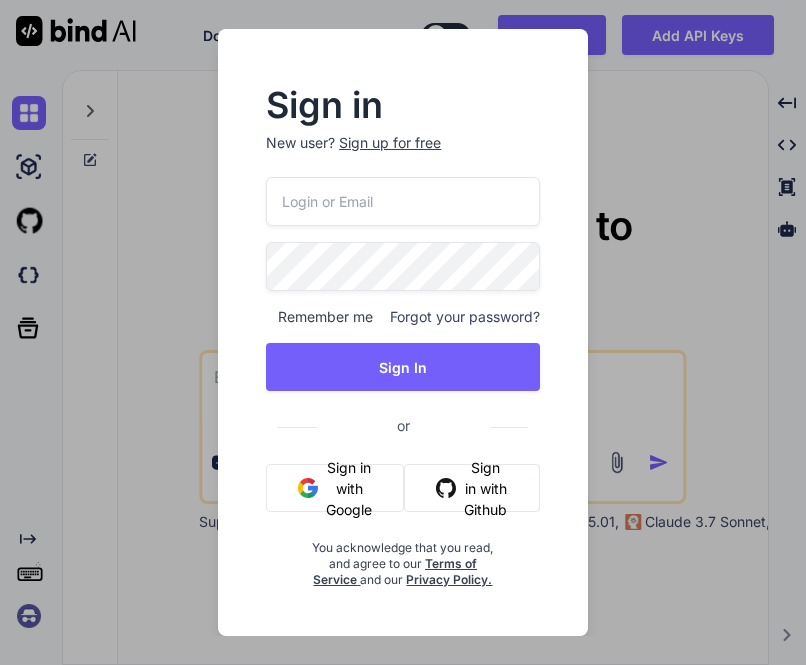 click at bounding box center [402, 201] 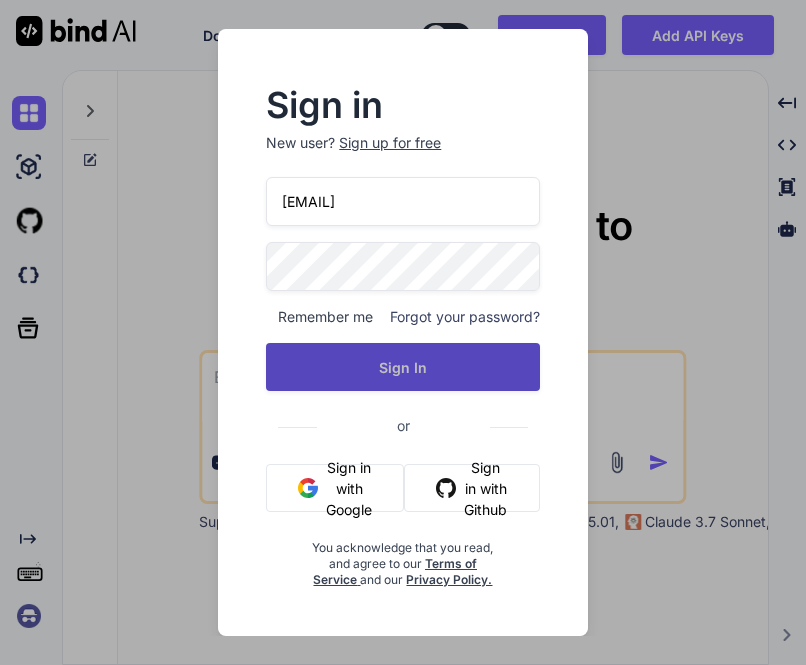 click on "Sign In" at bounding box center [402, 367] 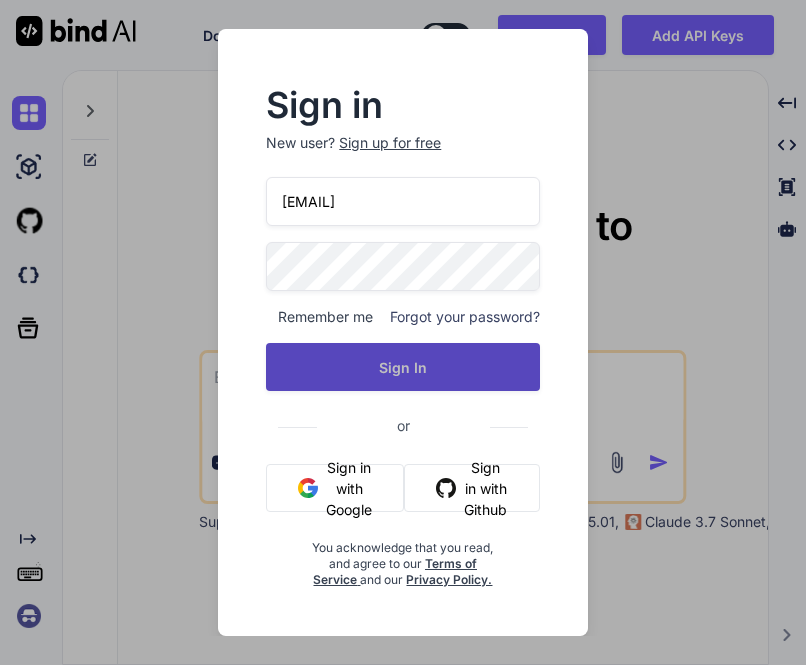 click on "Sign In" at bounding box center [402, 367] 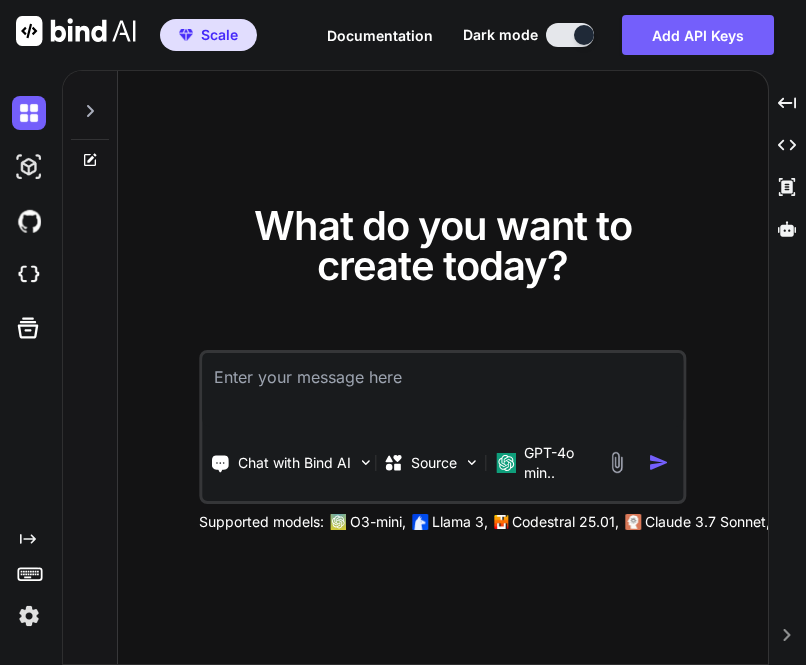 click at bounding box center [29, 616] 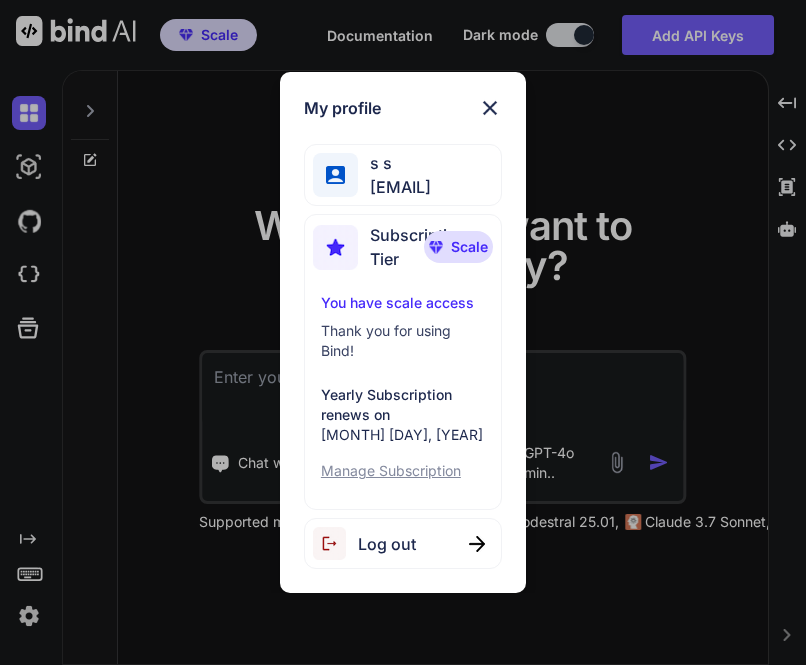 click at bounding box center (490, 108) 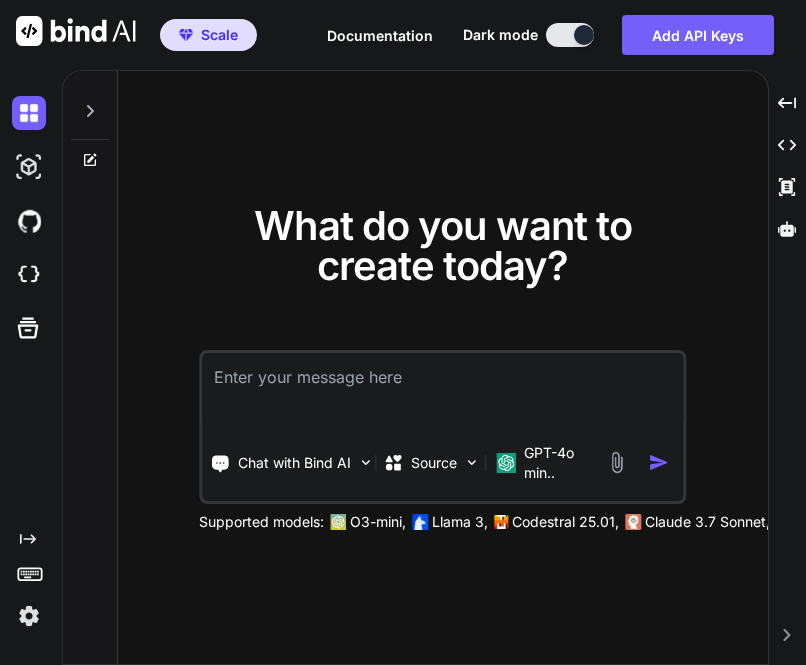 click at bounding box center [29, 616] 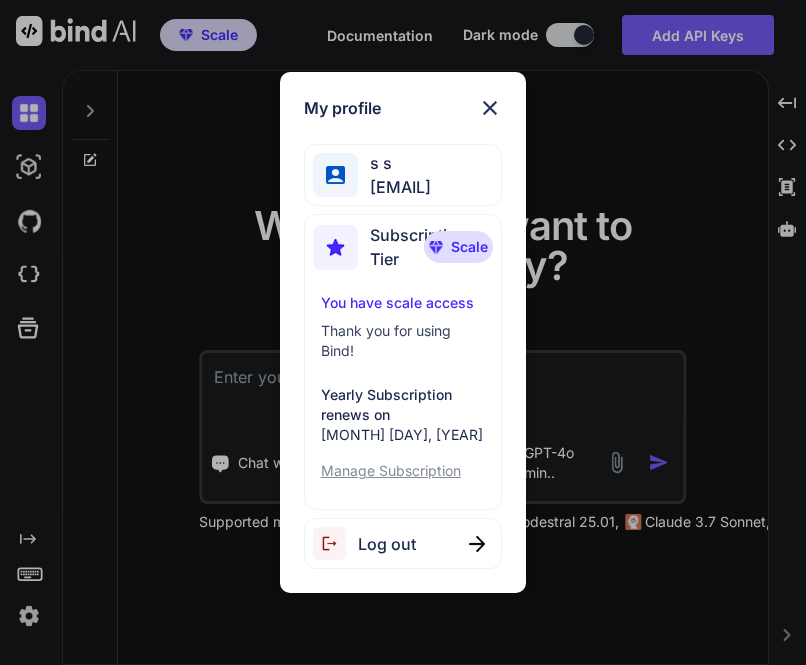 click on "Log out" at bounding box center (403, 543) 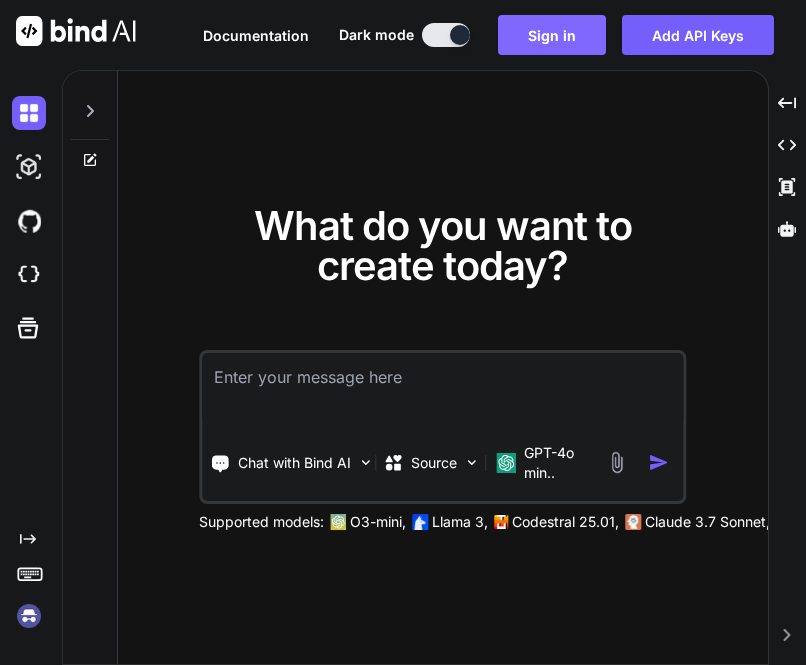 click on "Sign in" at bounding box center (552, 35) 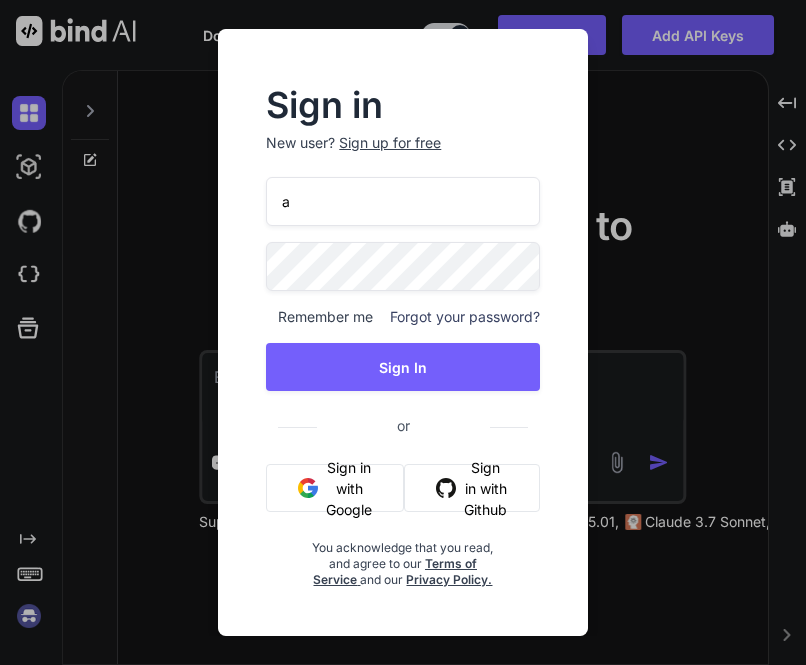 click on "a" at bounding box center [402, 201] 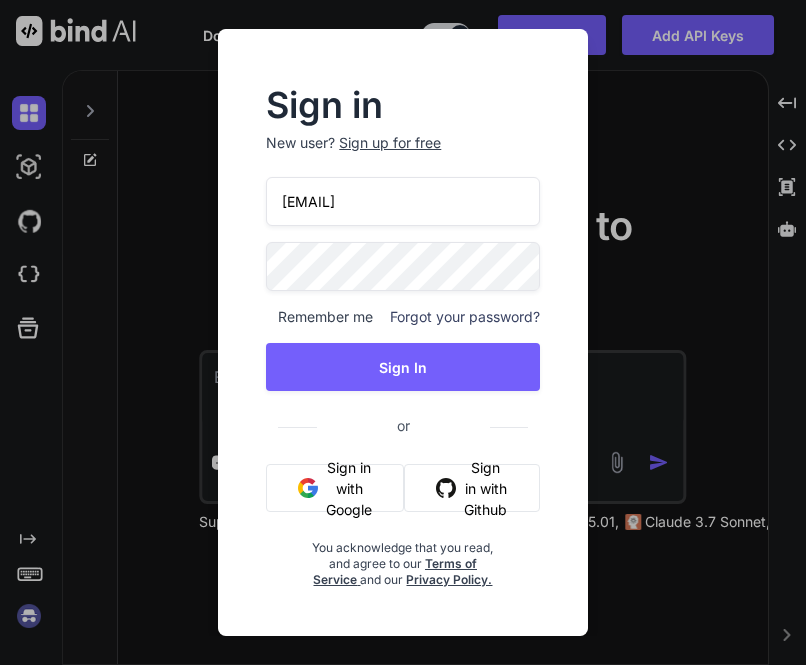 click on "app10@yopmail.com" at bounding box center (402, 201) 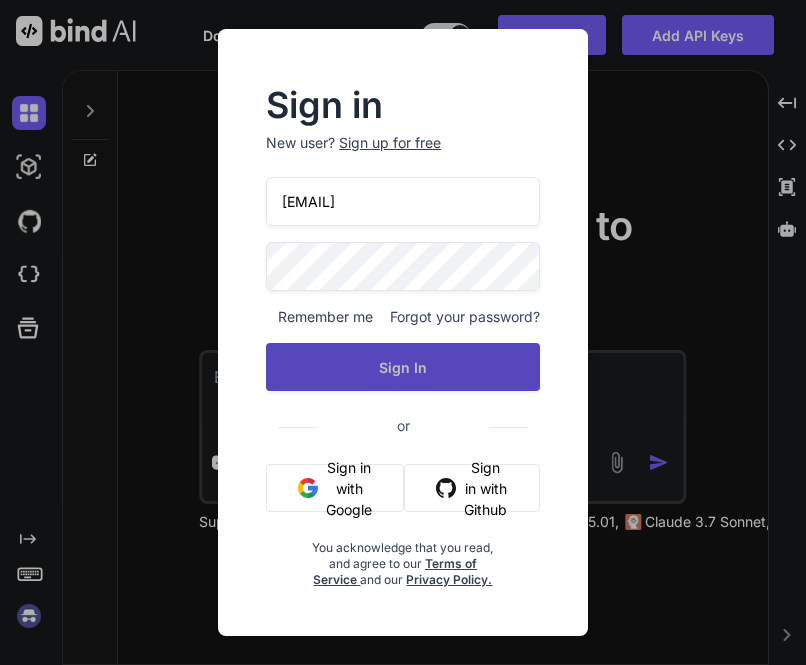 type on "app15@yopmail.com" 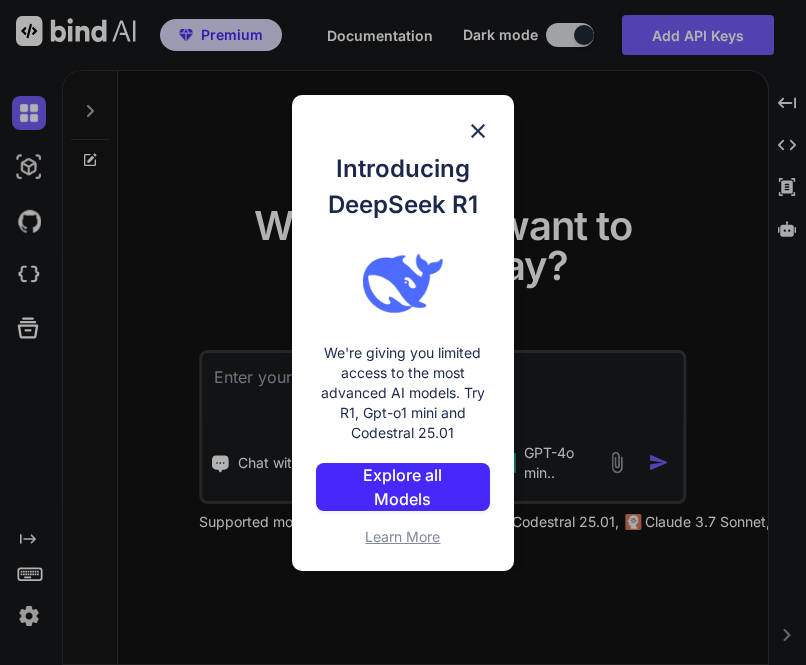 click on "Introducing DeepSeek R1 We're giving you limited access to the most advanced AI models. Try R1, Gpt-o1 mini and Codestral 25.01   Explore all Models Learn More" at bounding box center [403, 332] 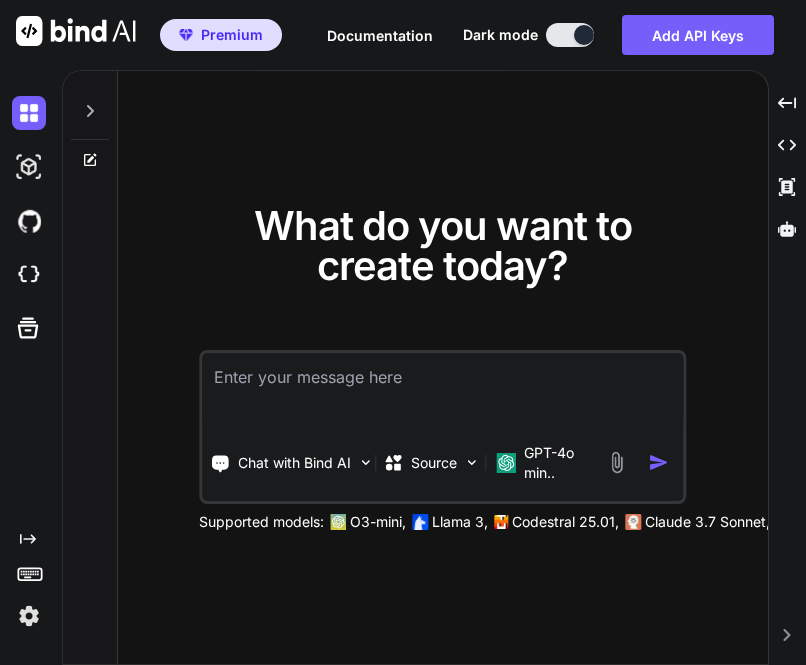 click on "What do you want to create today? Chat with Bind AI Source   GPT-4o min.. Supported models: O3-mini,   Llama 3, Codestral 25.01, Claude 3.7 Sonnet, Deepseek R1" at bounding box center (443, 368) 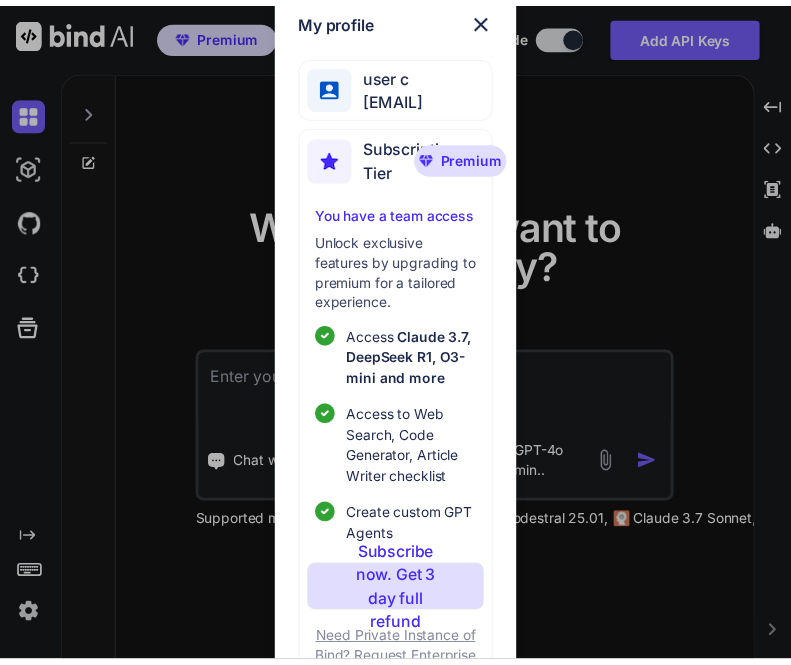 scroll, scrollTop: 86, scrollLeft: 0, axis: vertical 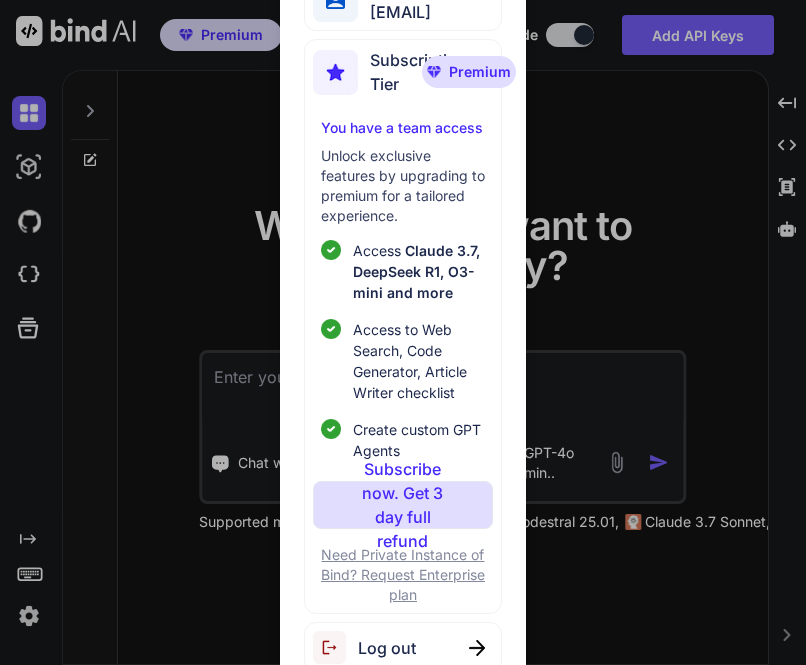 click on "Log out" at bounding box center (403, 647) 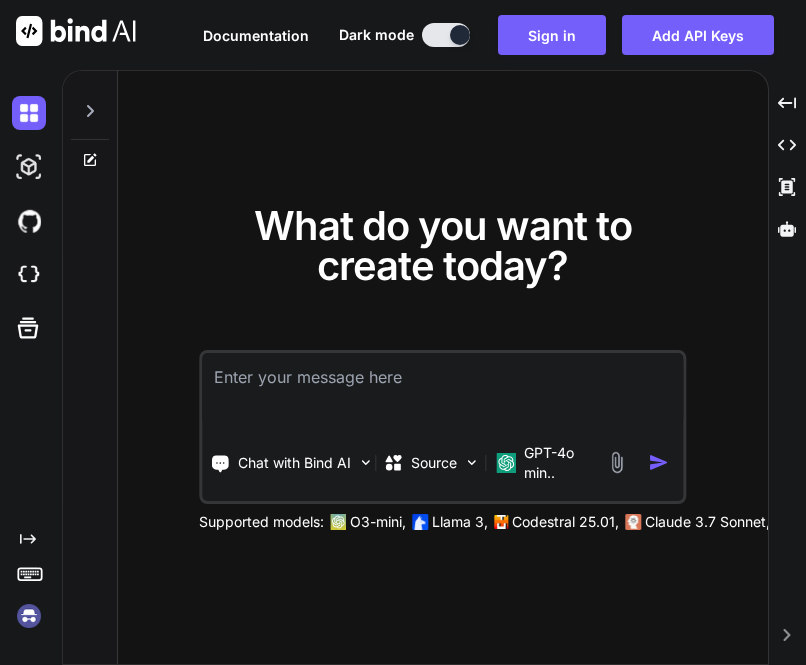 click at bounding box center (29, 616) 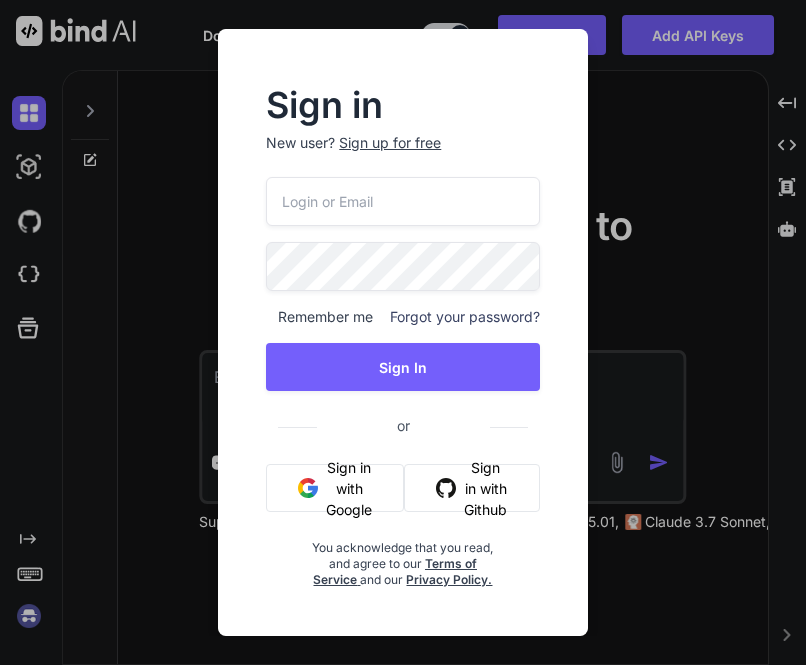 click at bounding box center (402, 201) 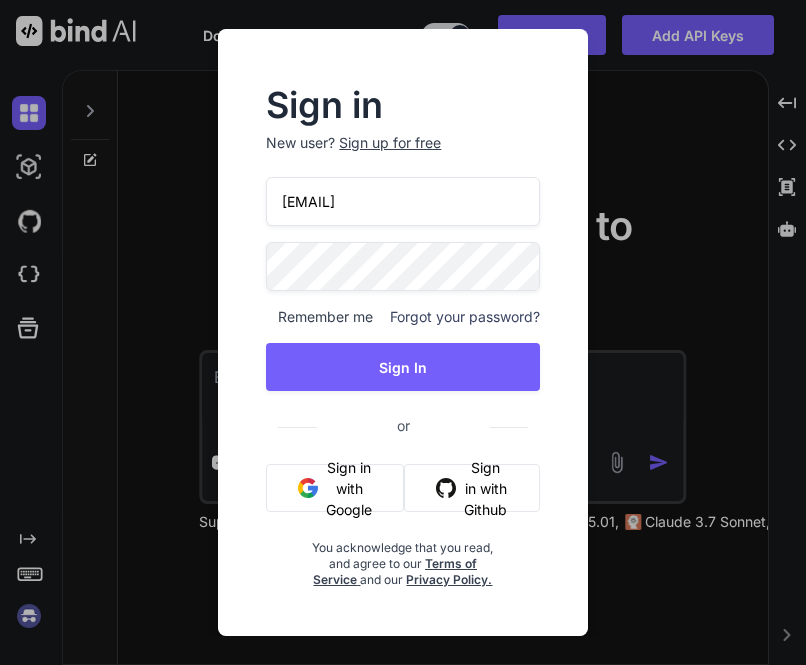 click on "app11@yopmail.com" at bounding box center (402, 201) 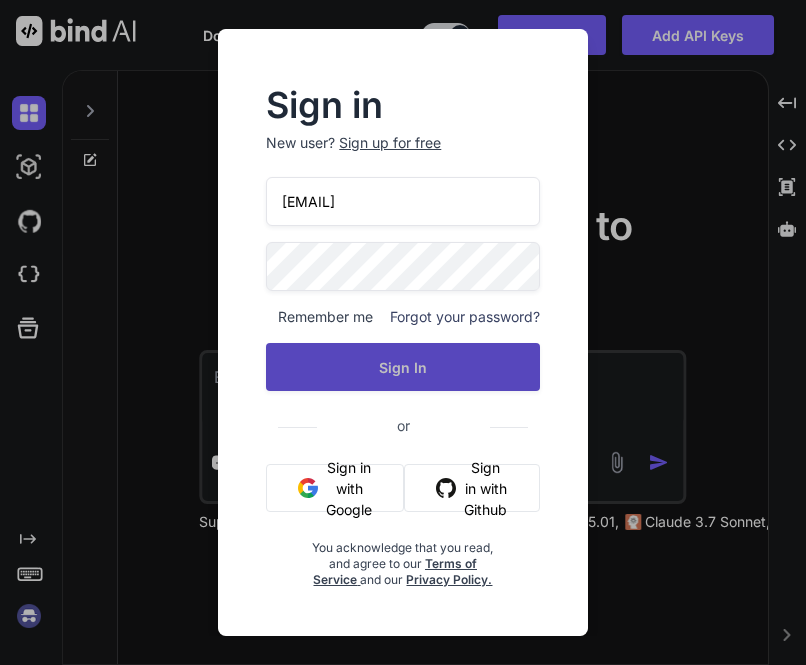 type on "app16@yopmail.com" 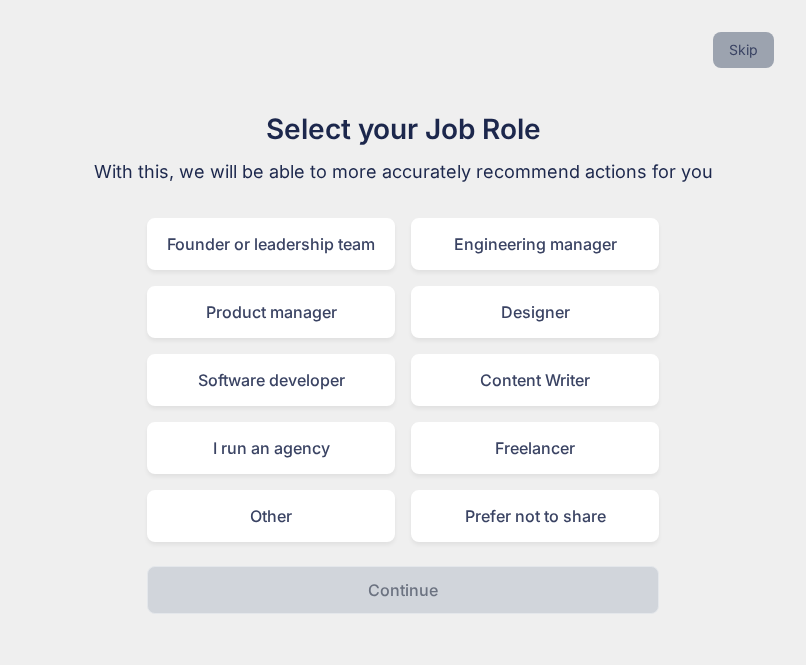 click on "Skip" at bounding box center [743, 50] 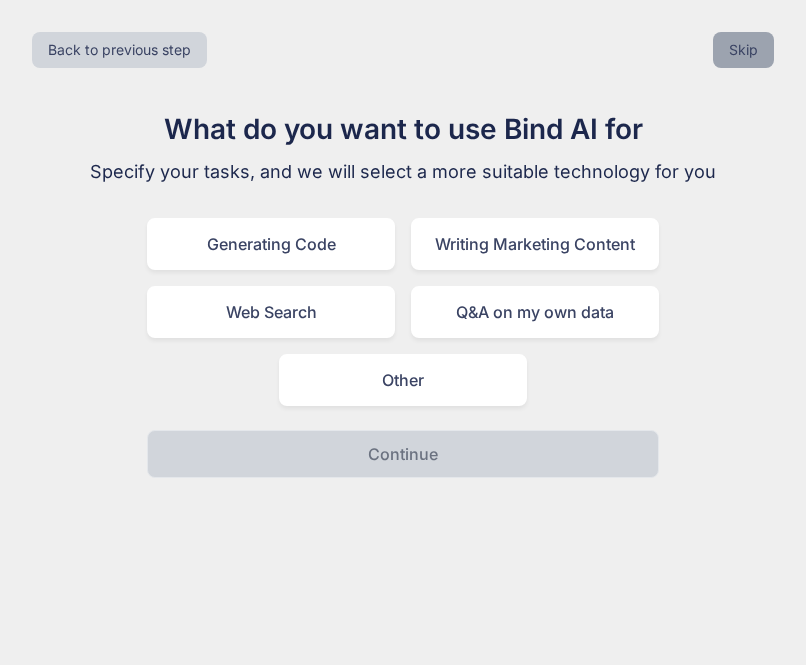 click on "Skip" at bounding box center [743, 50] 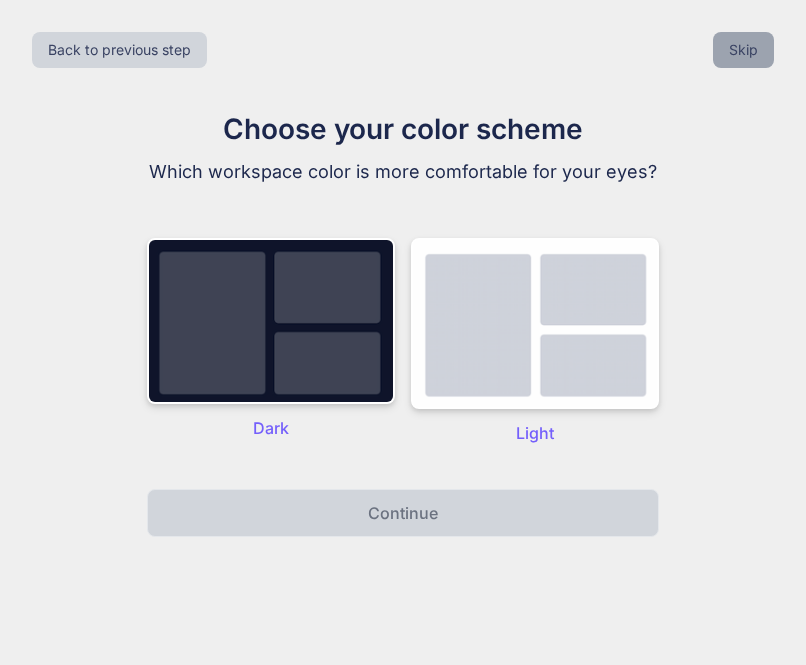 click on "Skip" at bounding box center [743, 50] 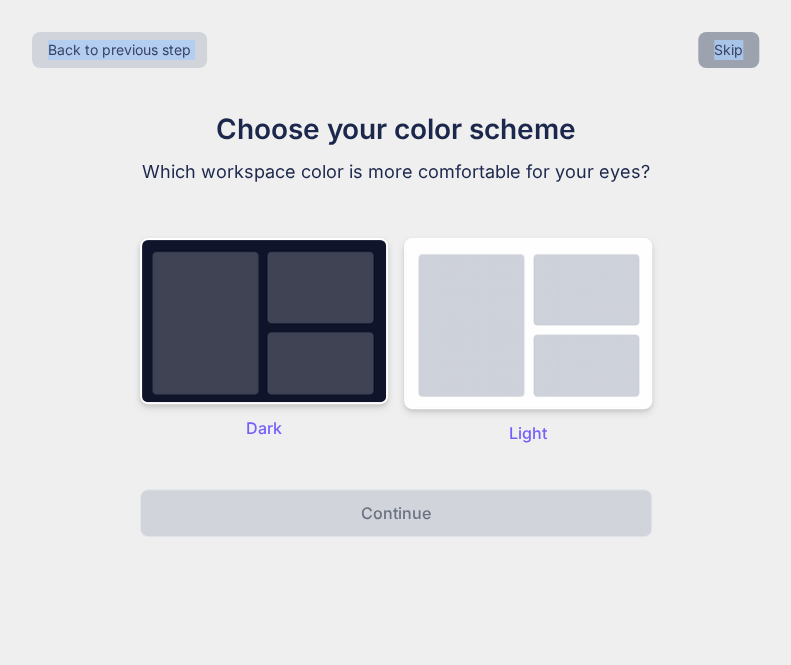 click on "Back to previous step Skip" at bounding box center (395, 50) 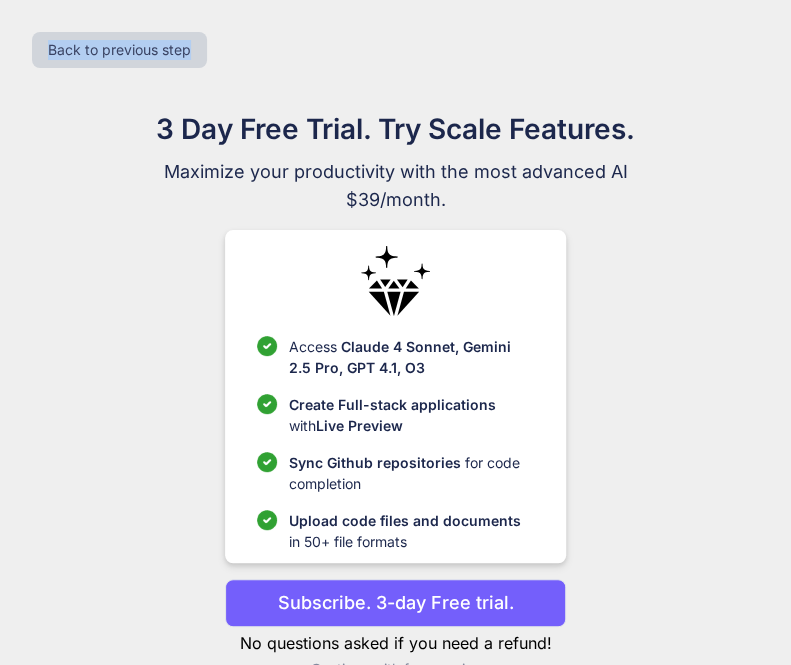 scroll, scrollTop: 45, scrollLeft: 0, axis: vertical 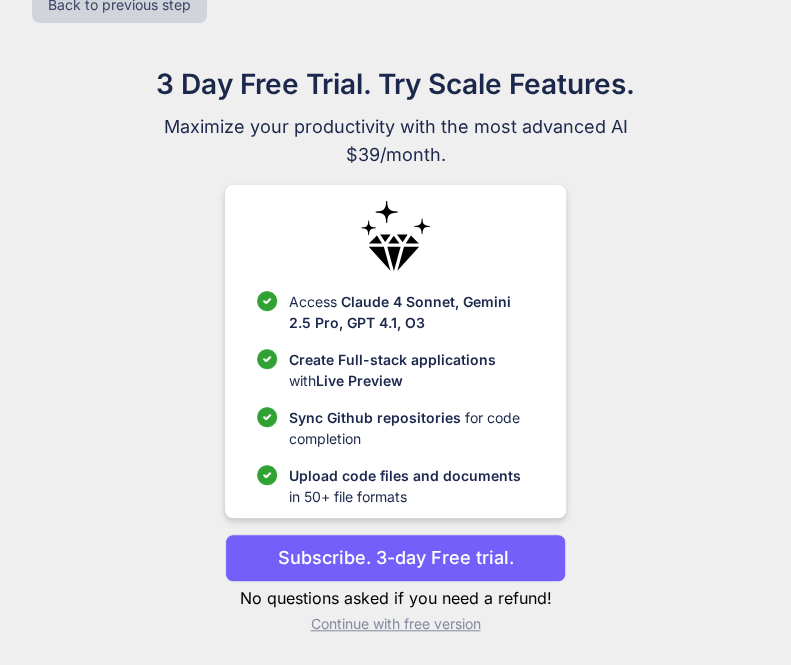 click on "Continue with free version" at bounding box center (396, 624) 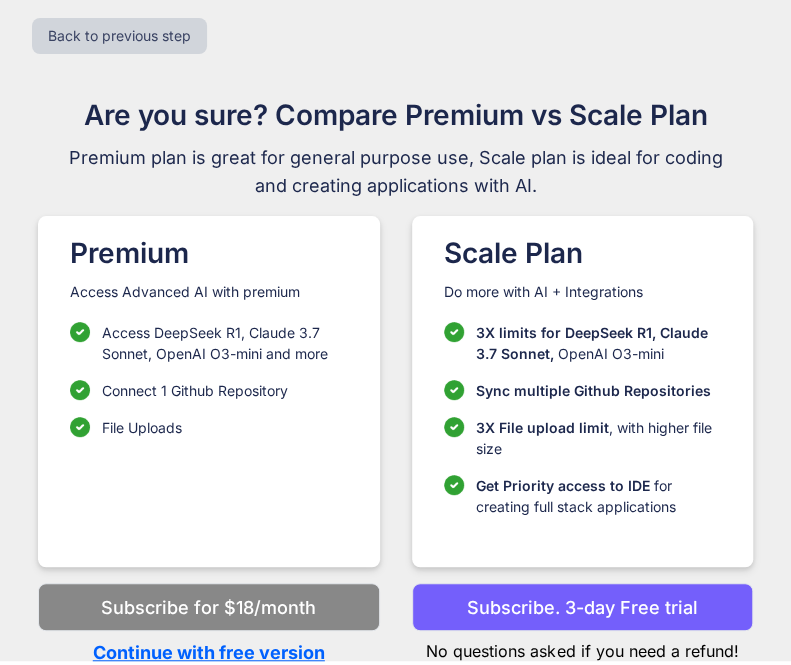 click on "Continue with free version" at bounding box center (209, 652) 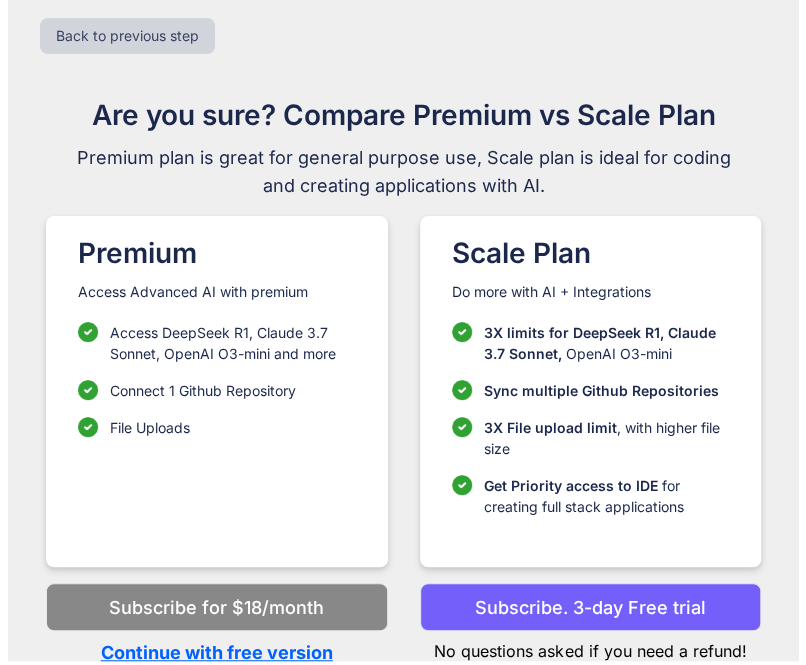 scroll, scrollTop: 0, scrollLeft: 0, axis: both 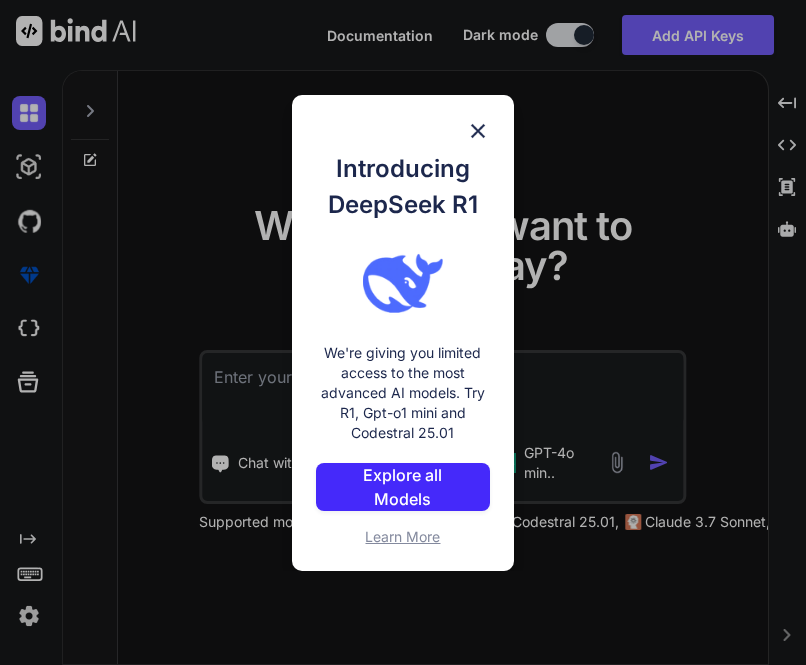 click on "Introducing DeepSeek R1 We're giving you limited access to the most advanced AI models. Try R1, Gpt-o1 mini and Codestral 25.01   Explore all Models Learn More" at bounding box center (403, 332) 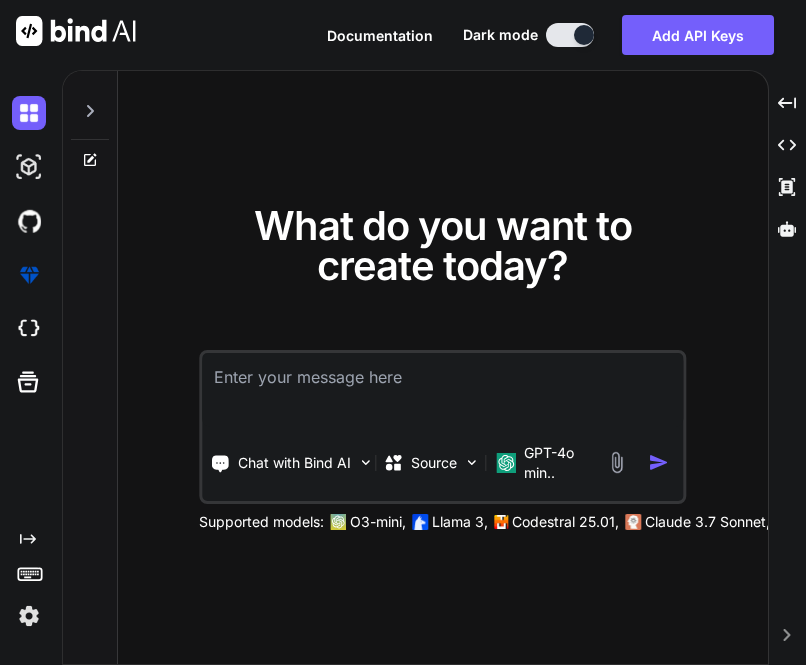 click at bounding box center (29, 616) 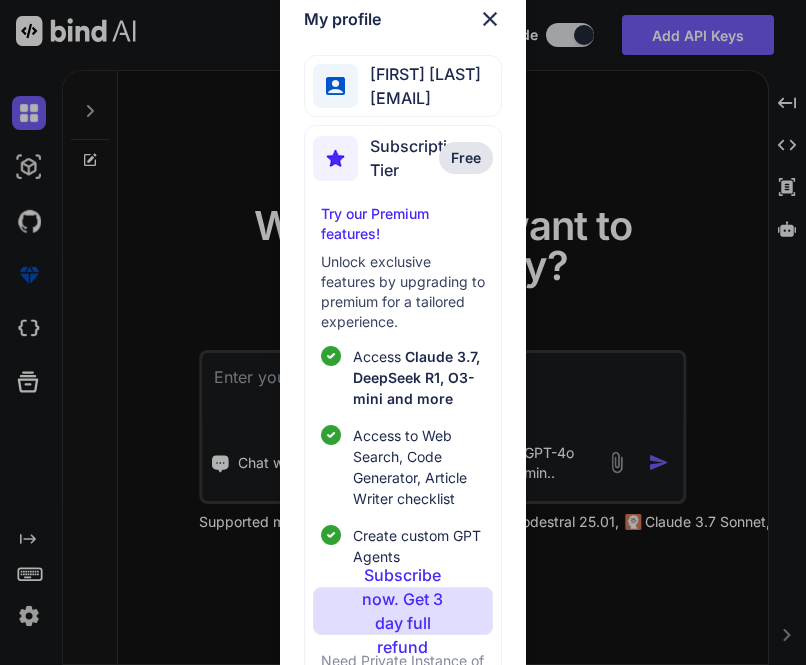 click at bounding box center [490, 19] 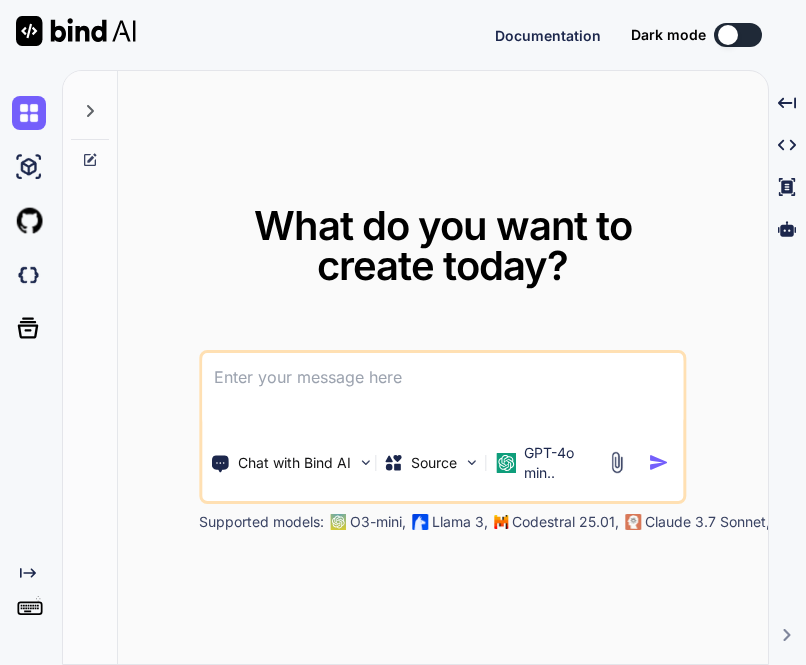 scroll, scrollTop: 0, scrollLeft: 0, axis: both 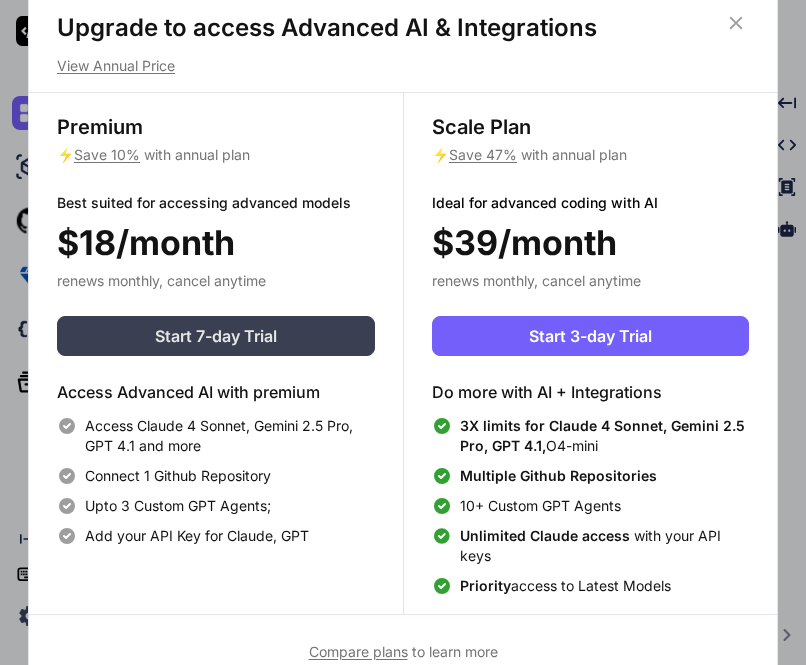 type on "x" 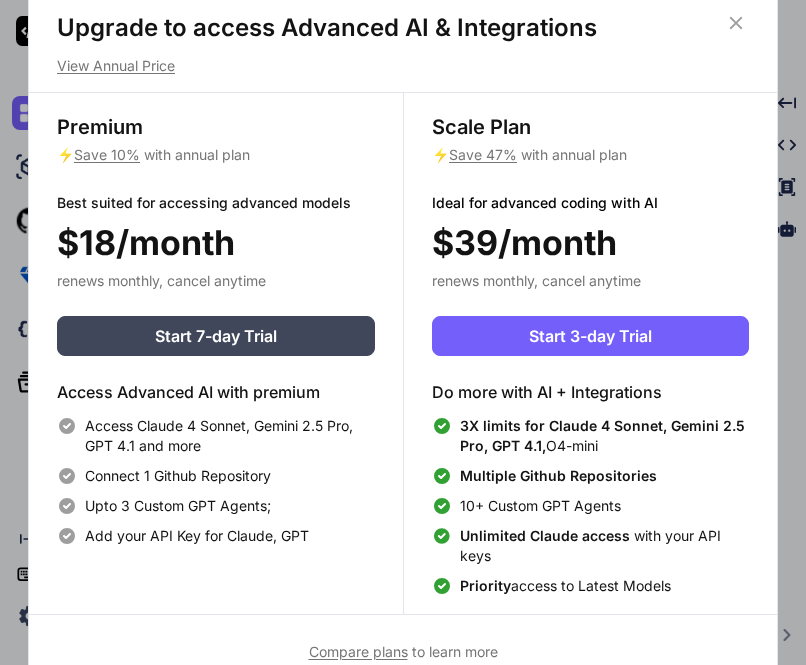 click 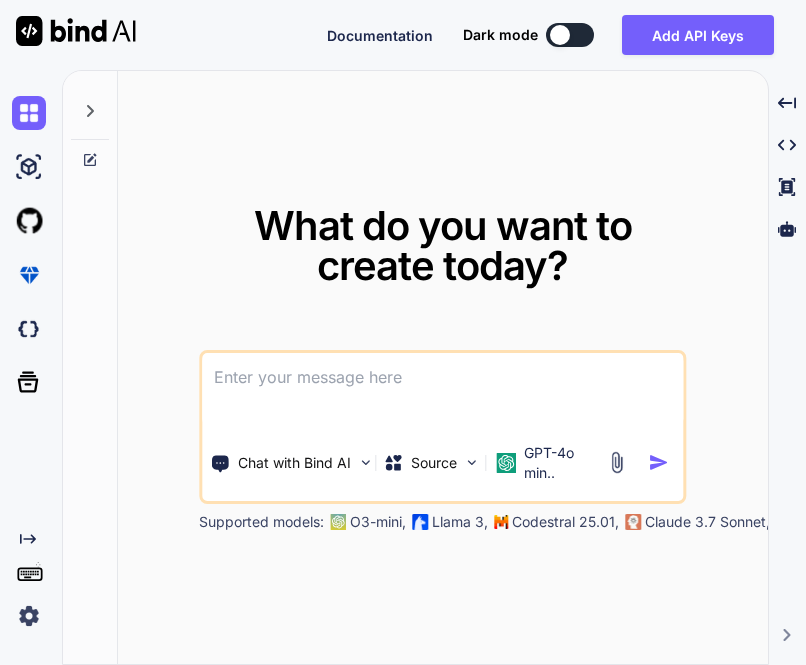 click at bounding box center [29, 616] 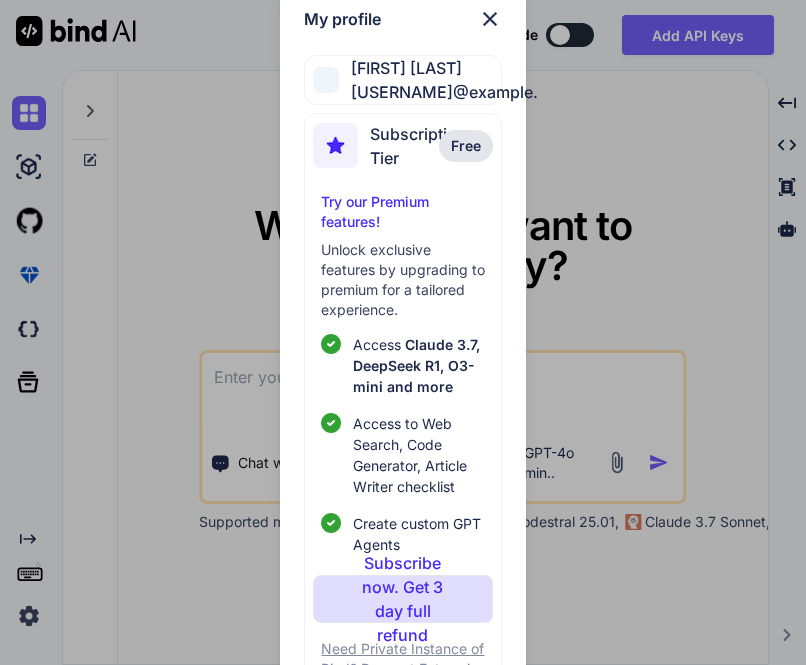 click on "My profile saravanan c app16@yopmail.com Subscription Tier Free Try our Premium features! Unlock exclusive features by upgrading to premium for a tailored experience.   Access   Claude 3.7, DeepSeek R1, O3-mini and more   Access to Web Search, Code Generator, Article Writer checklist   Create custom GPT Agents Subscribe now. Get 3 day full refund Need Private Instance of Bind? Request Enterprise plan Log out" at bounding box center (403, 332) 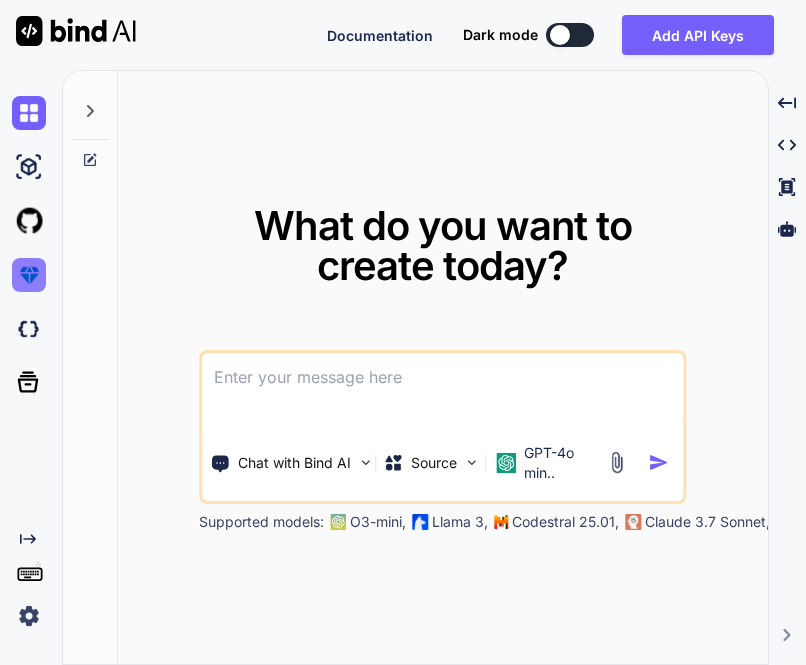 click at bounding box center (29, 275) 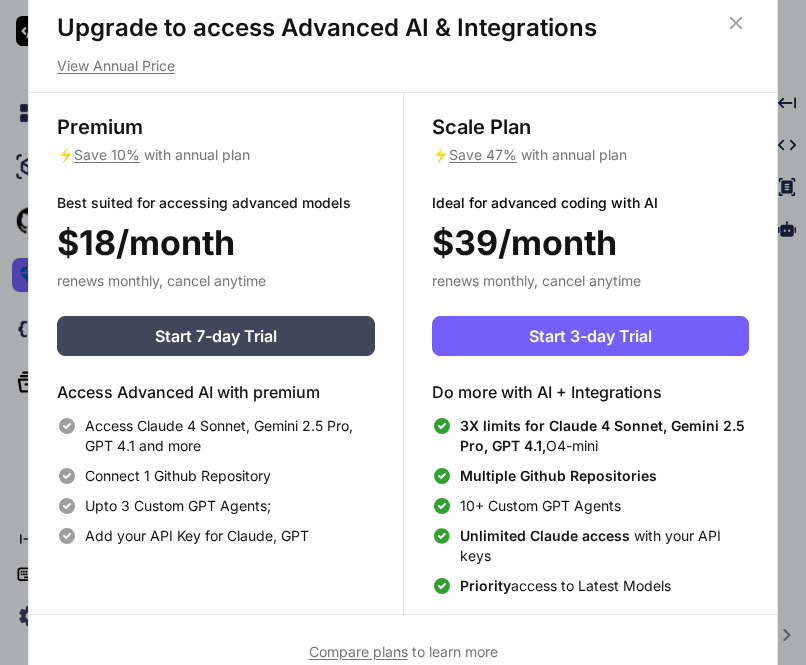click 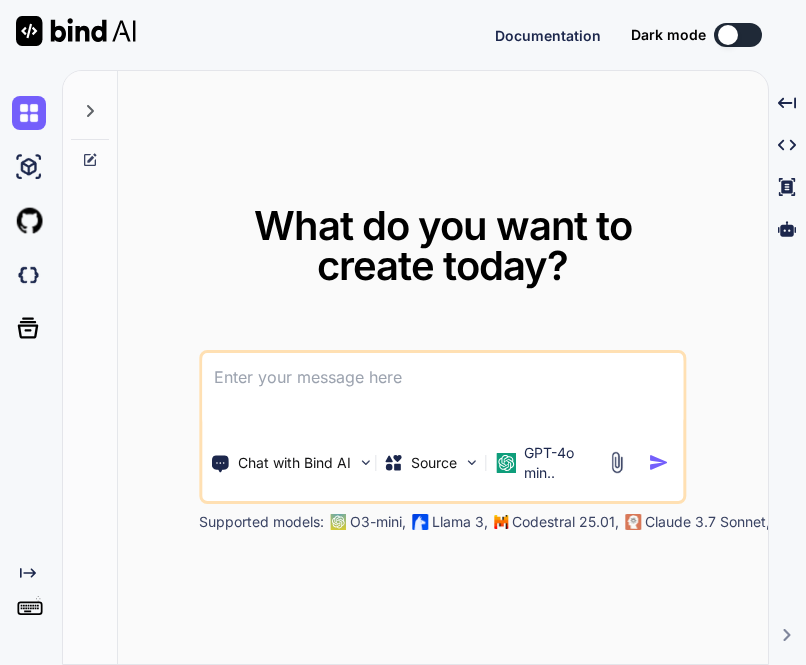 scroll, scrollTop: 0, scrollLeft: 0, axis: both 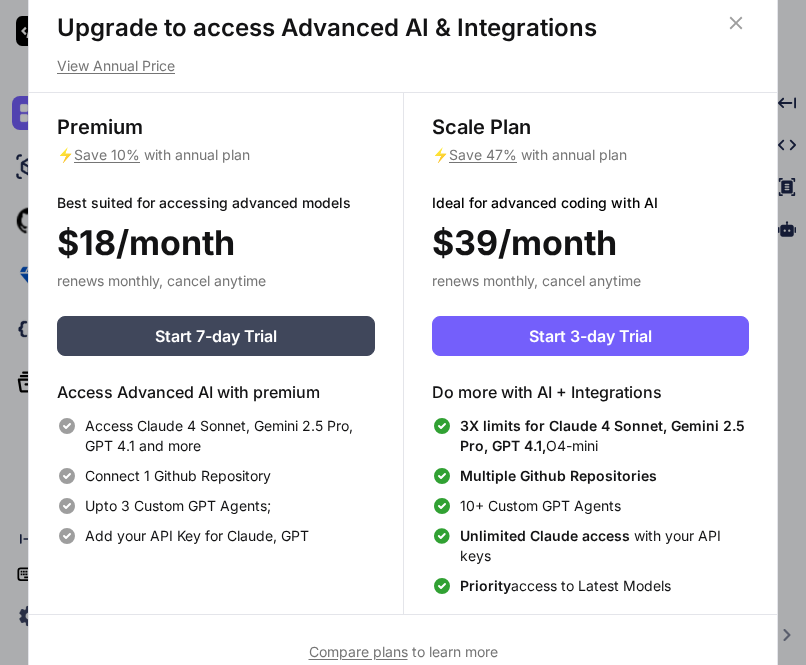 type on "x" 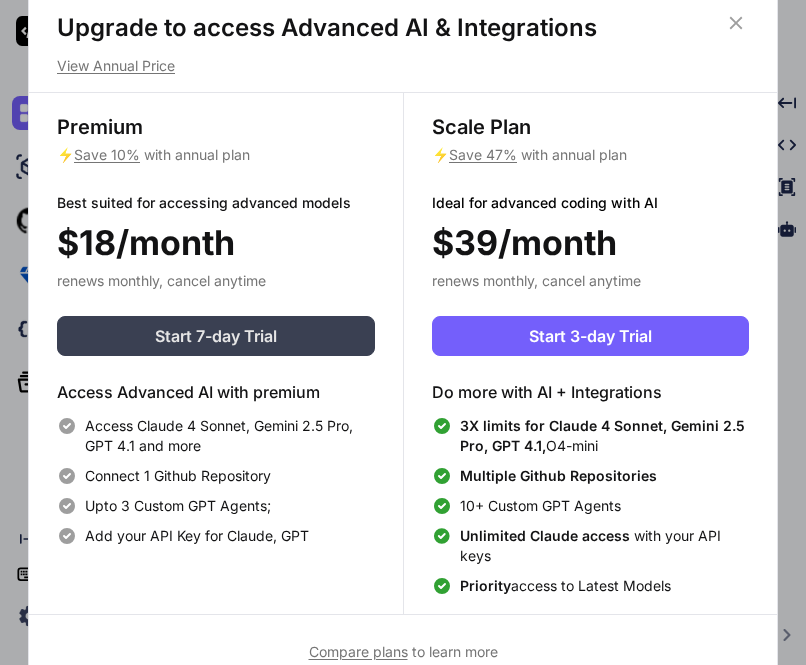 click on "Start 7-day Trial" at bounding box center (216, 336) 